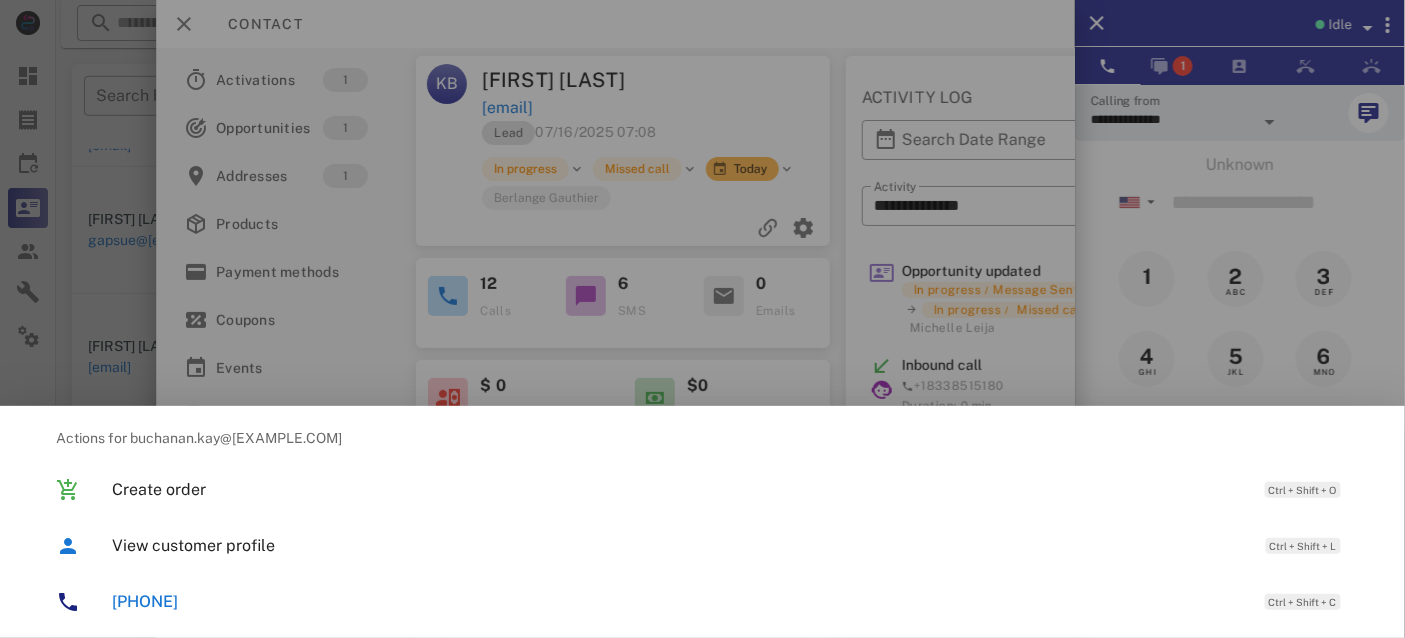 click on "[PHONE]" at bounding box center [145, 601] 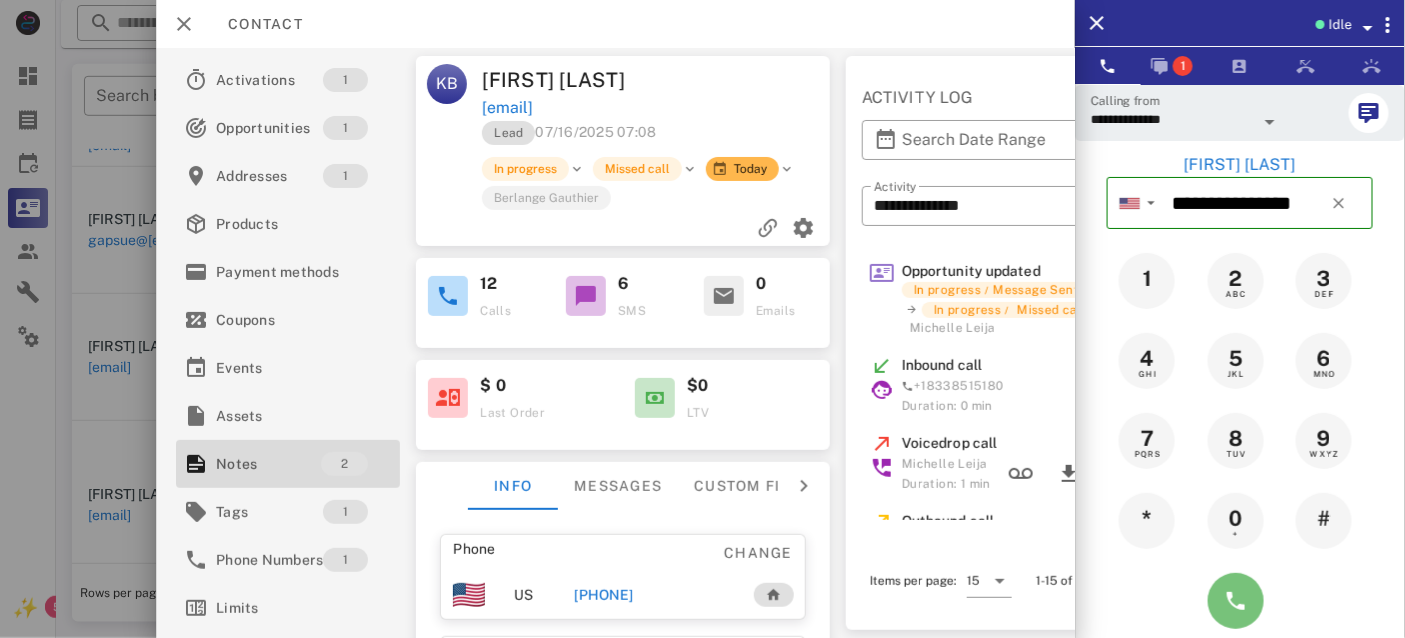 click at bounding box center (1236, 601) 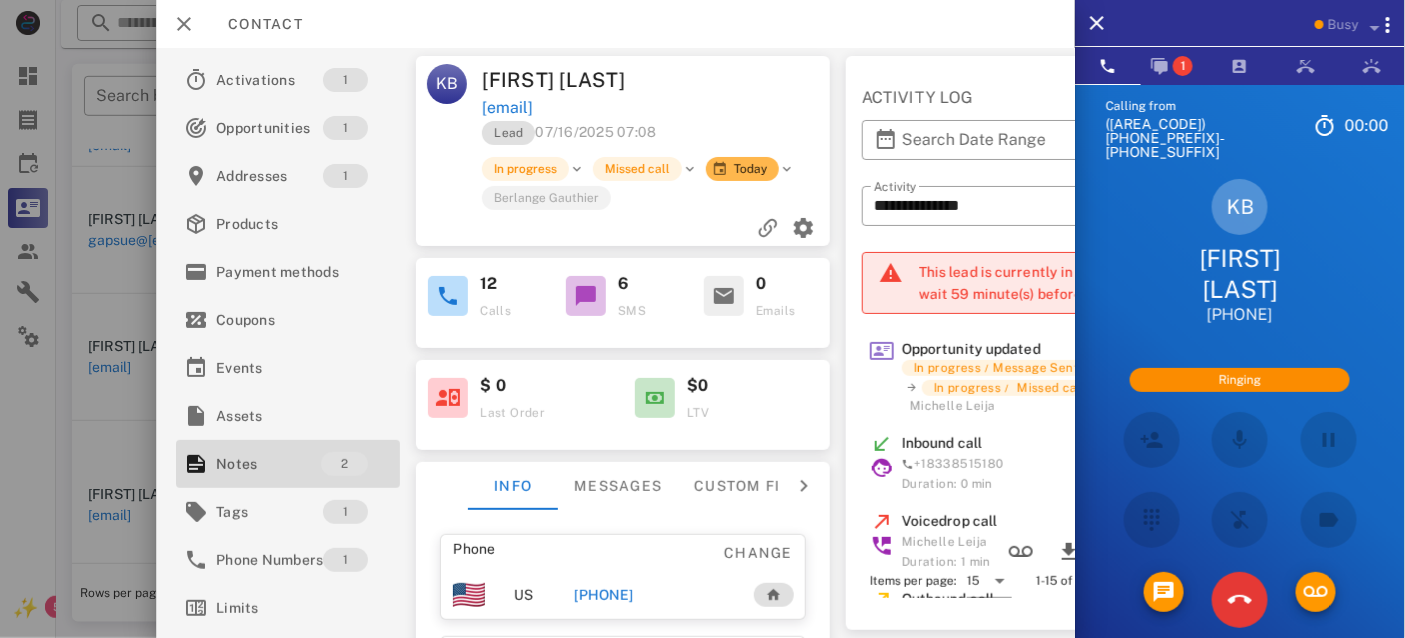 scroll, scrollTop: 127, scrollLeft: 0, axis: vertical 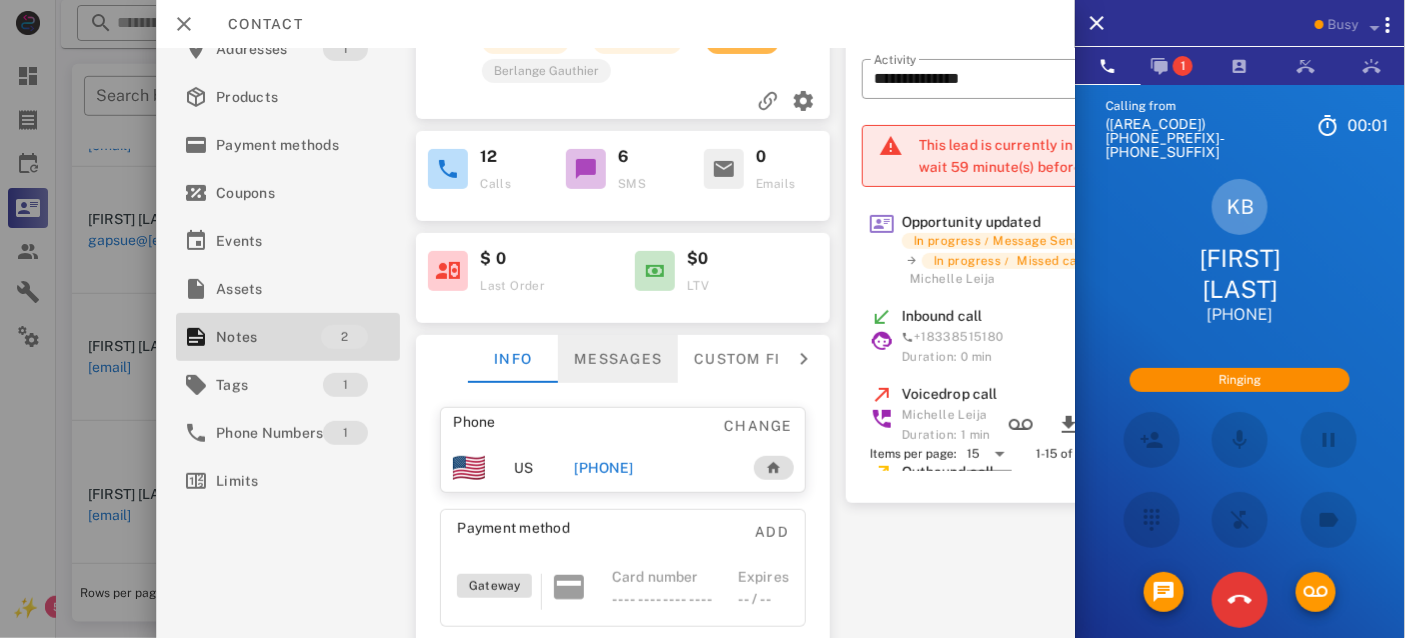 click on "Messages" at bounding box center (618, 359) 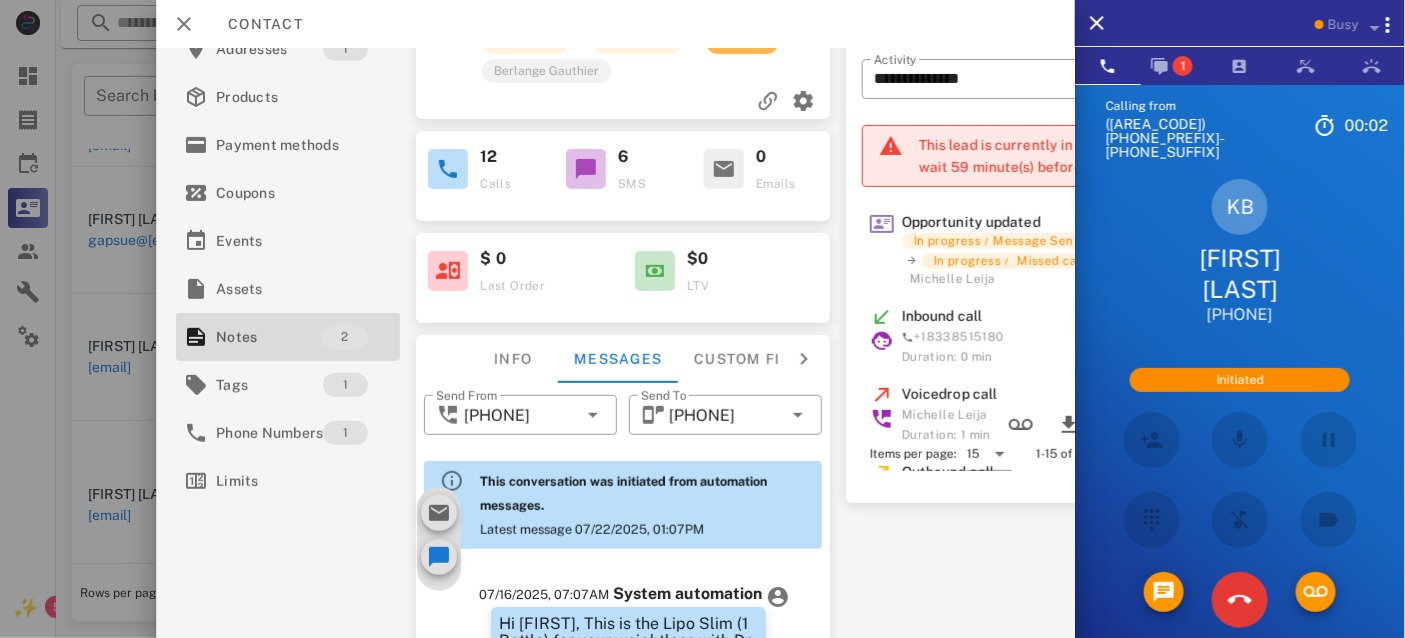 scroll, scrollTop: 1162, scrollLeft: 0, axis: vertical 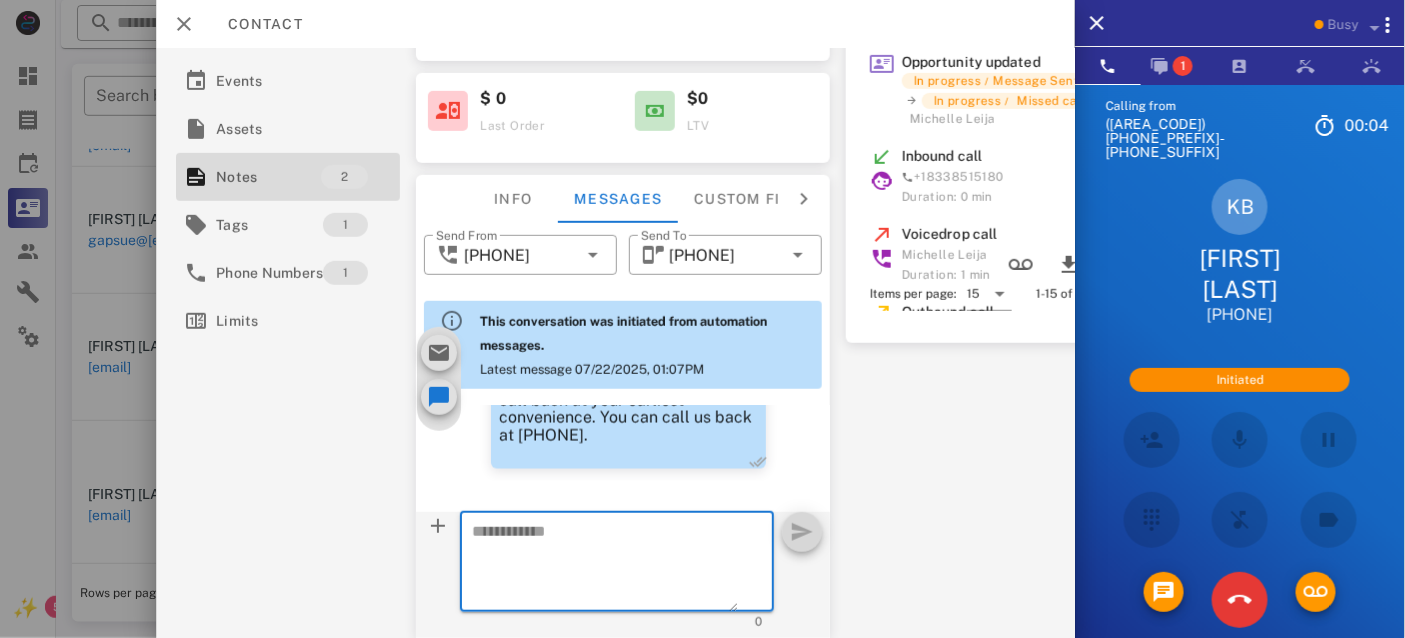 click at bounding box center [605, 565] 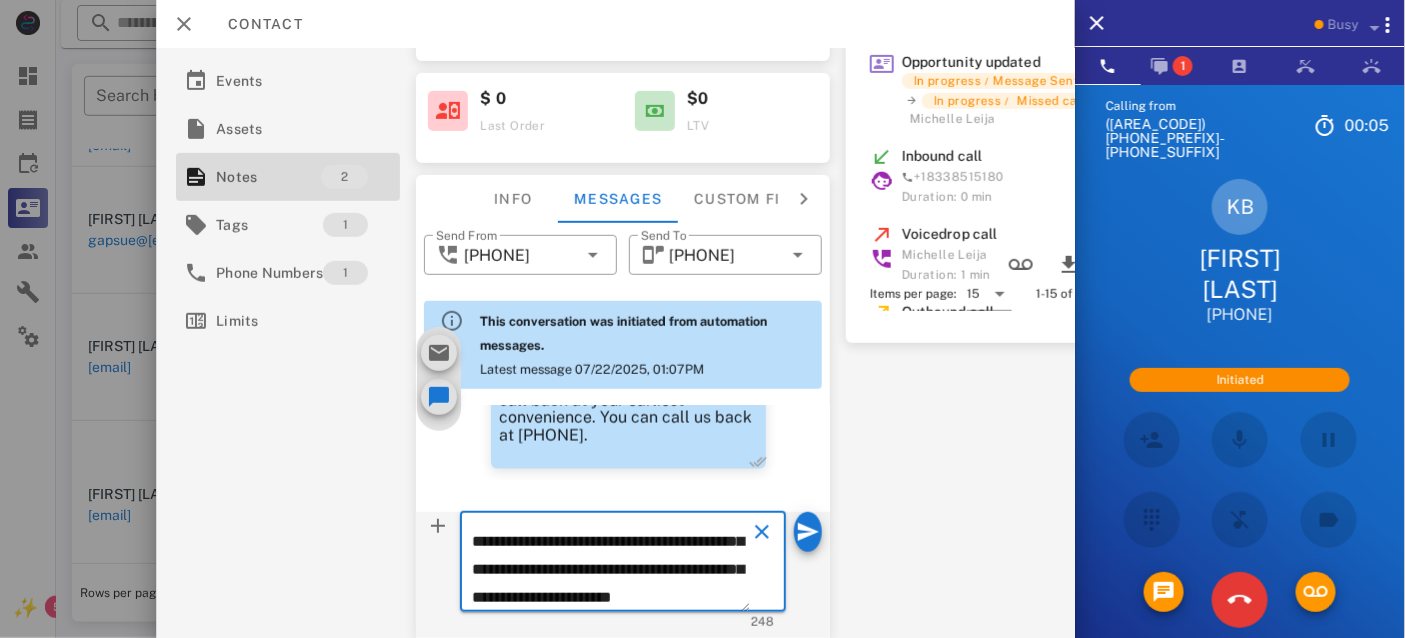 scroll, scrollTop: 0, scrollLeft: 0, axis: both 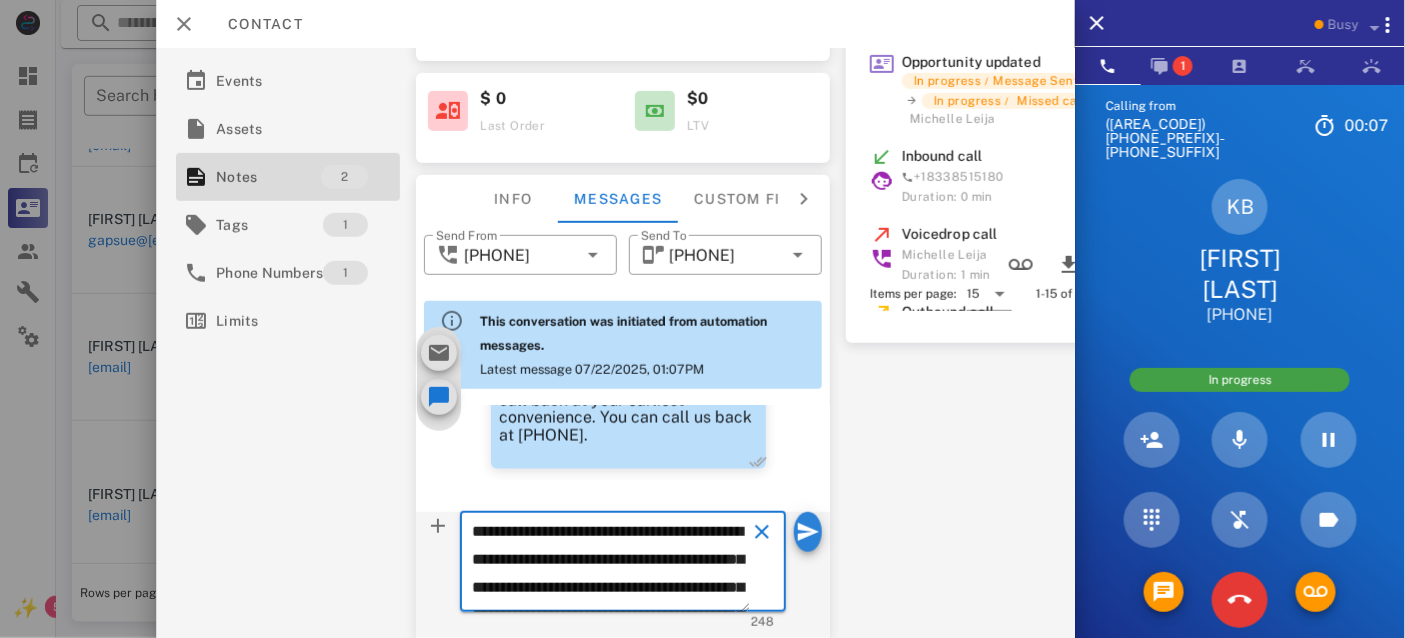 type on "**********" 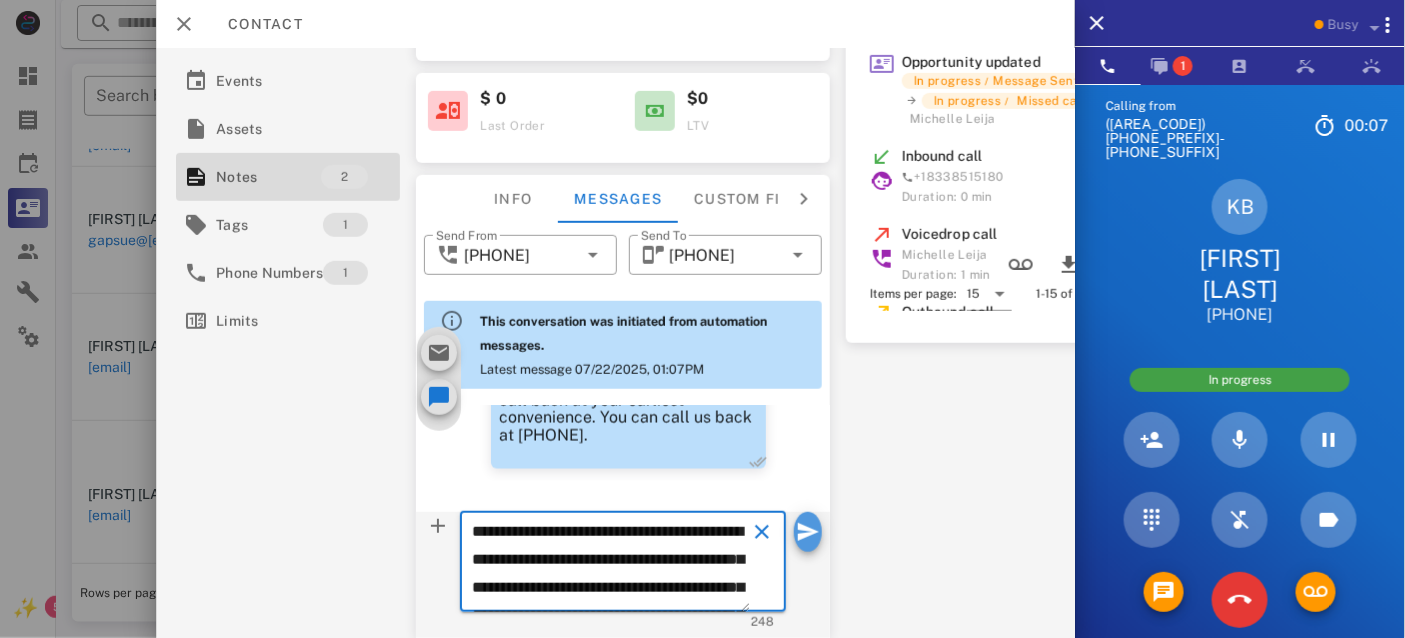 click at bounding box center (808, 532) 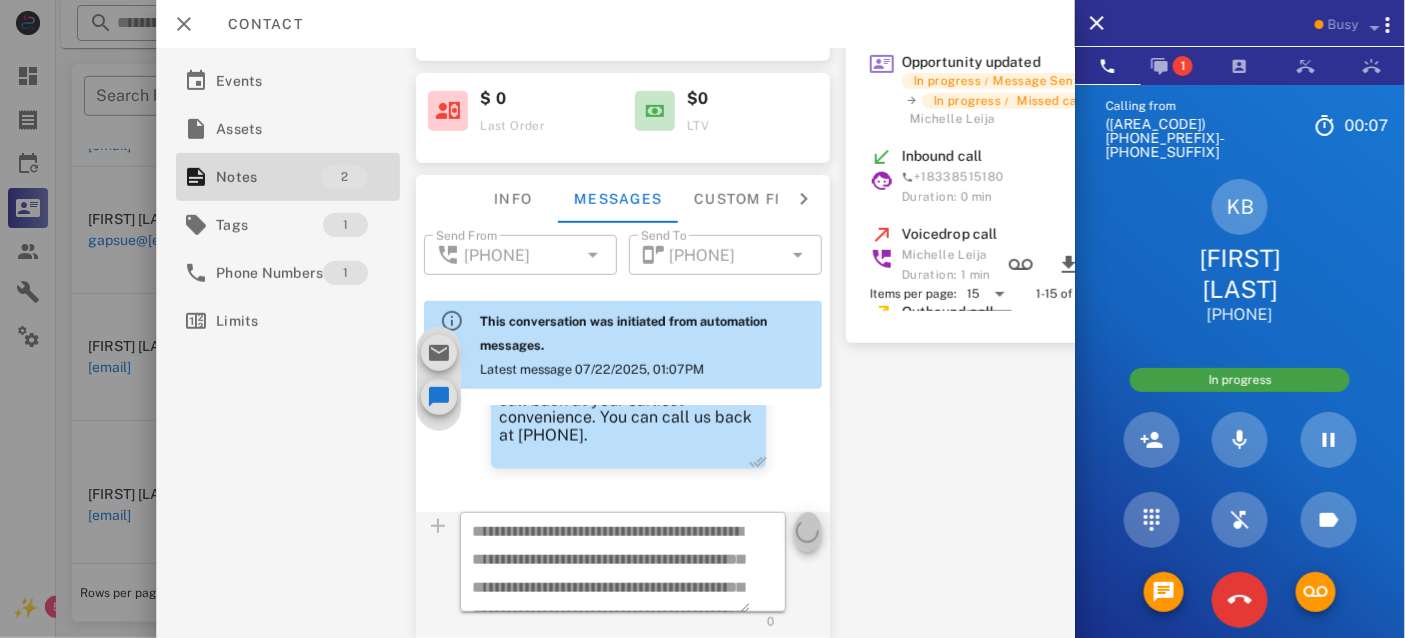 type 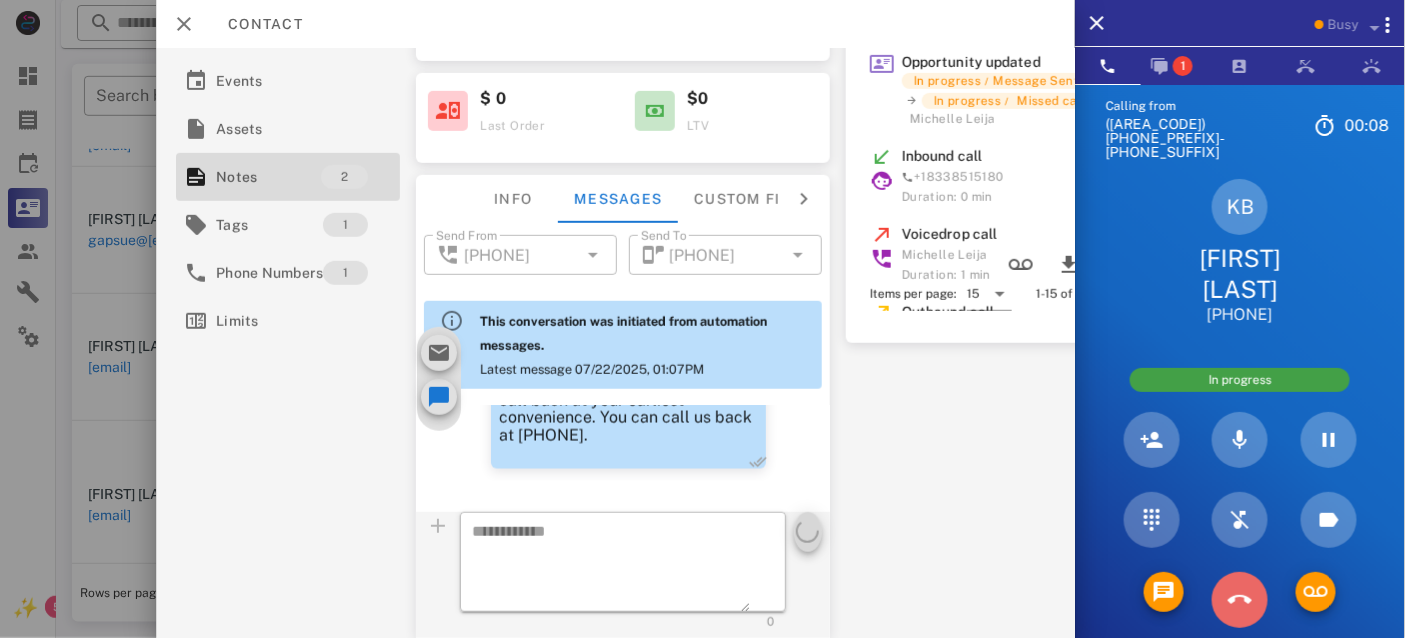 click at bounding box center [1240, 600] 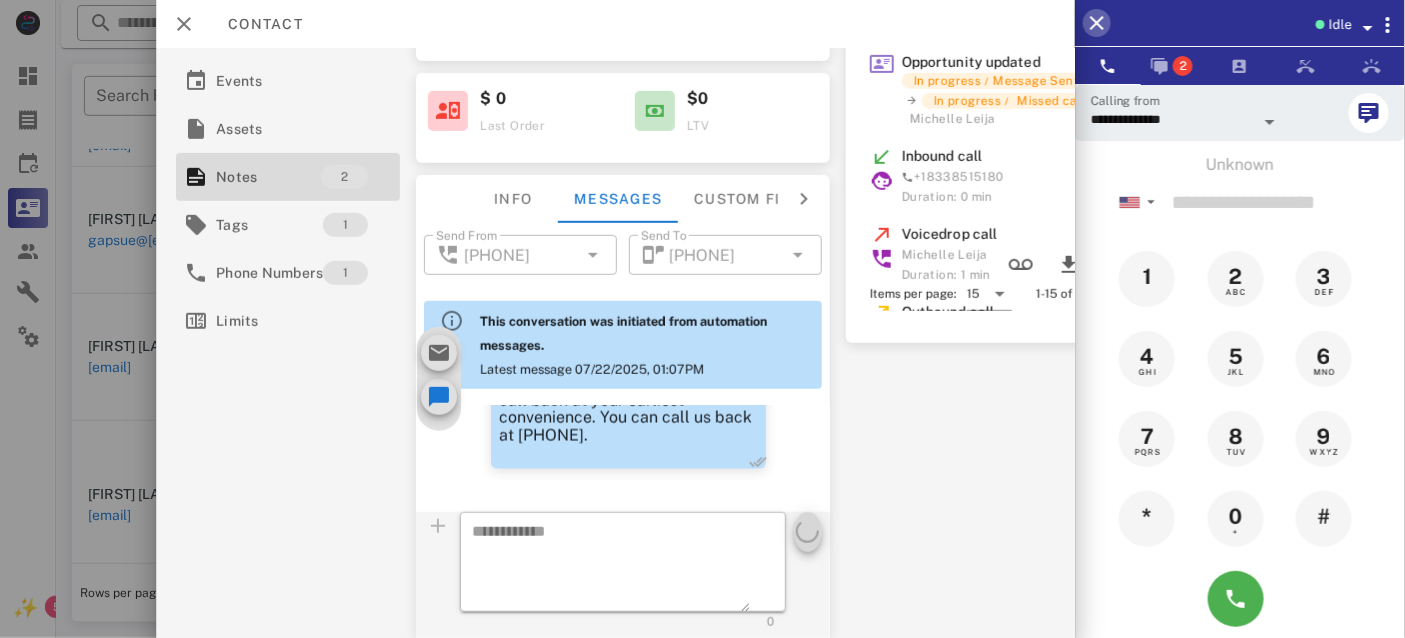 click at bounding box center [1097, 23] 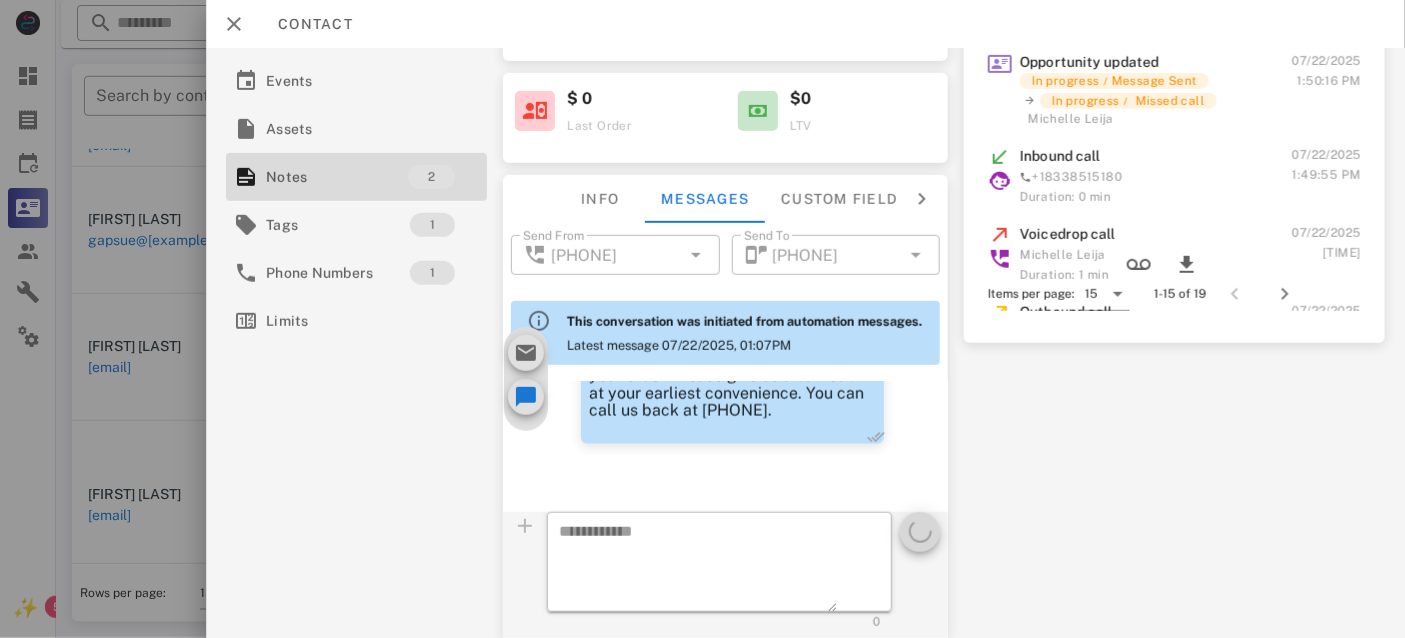scroll, scrollTop: 287, scrollLeft: 0, axis: vertical 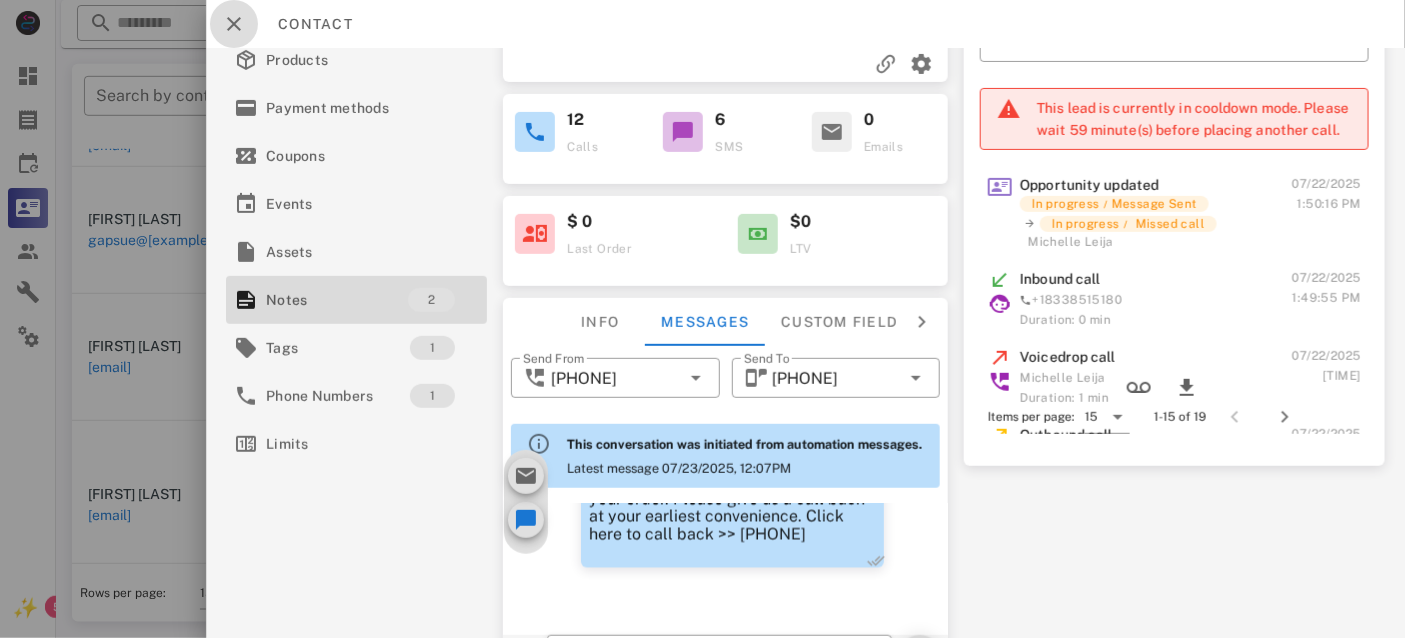 click at bounding box center (234, 24) 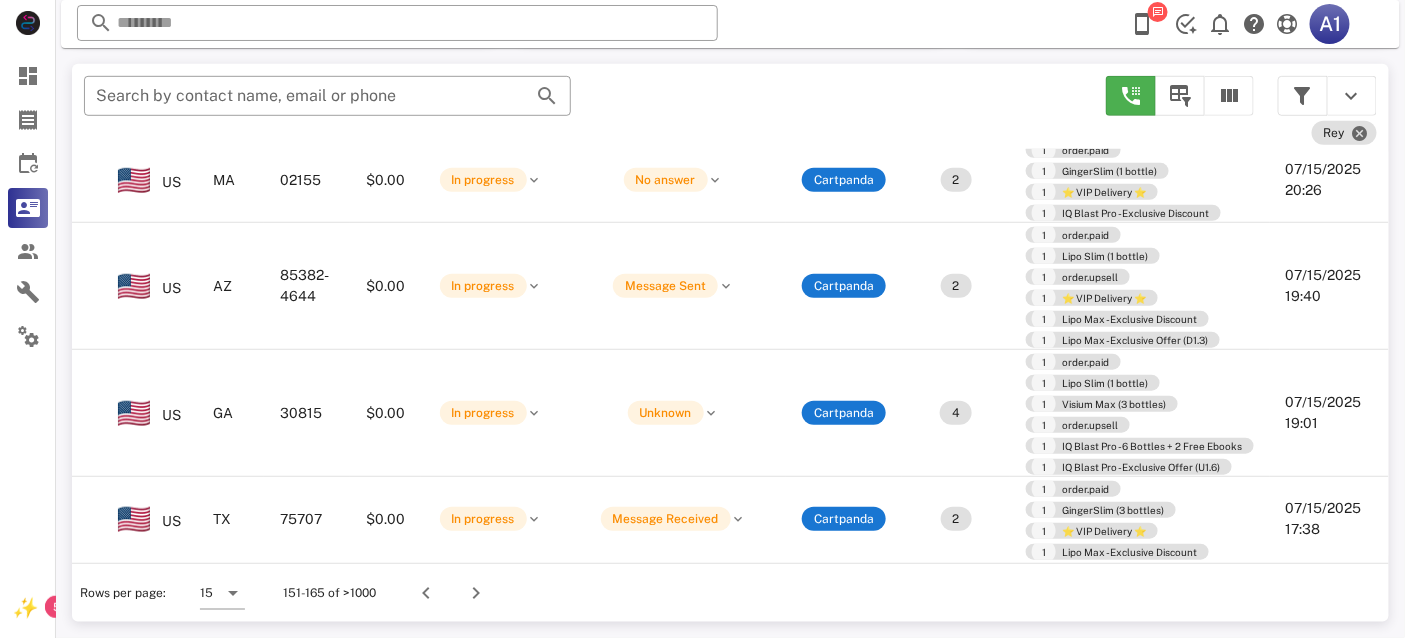 scroll, scrollTop: 951, scrollLeft: 380, axis: both 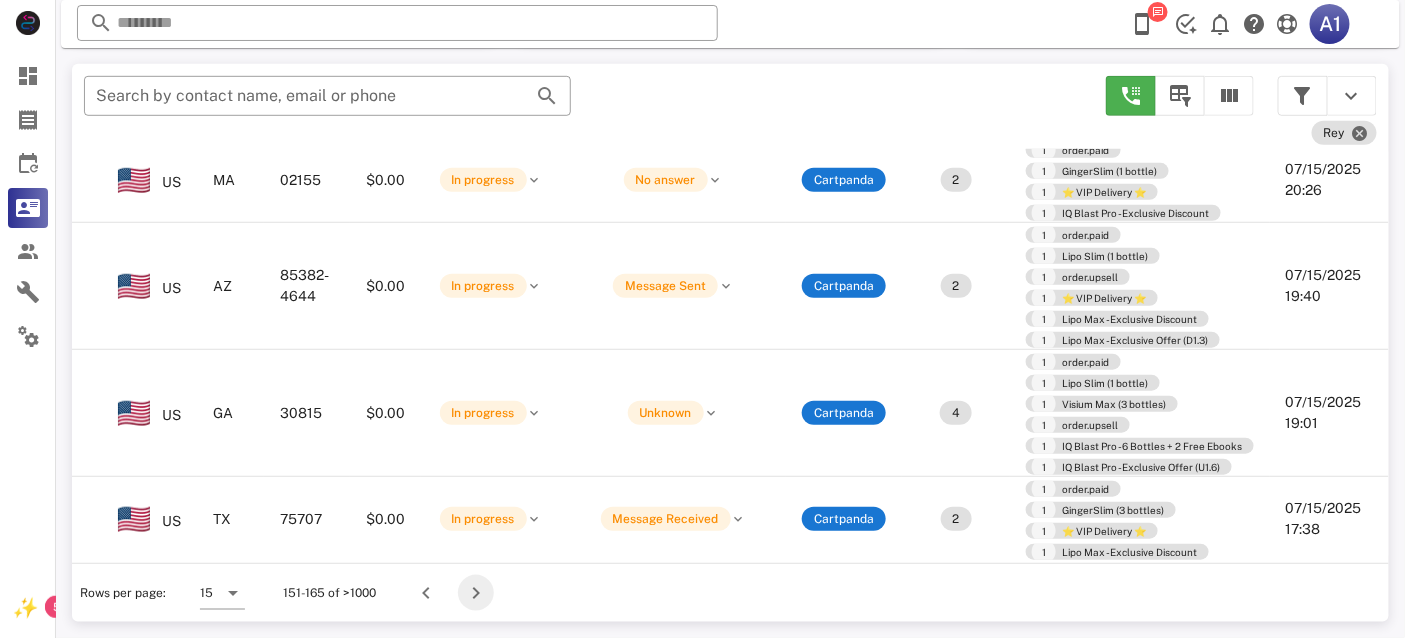 click at bounding box center [476, 593] 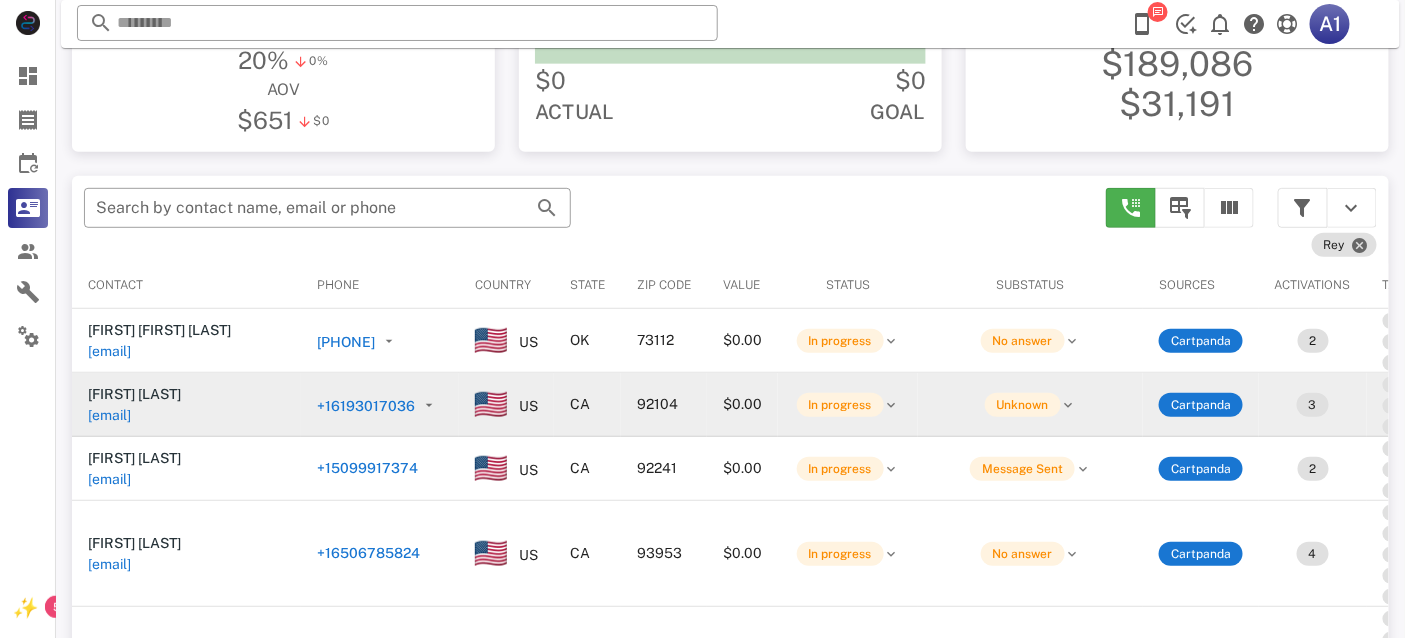 scroll, scrollTop: 380, scrollLeft: 0, axis: vertical 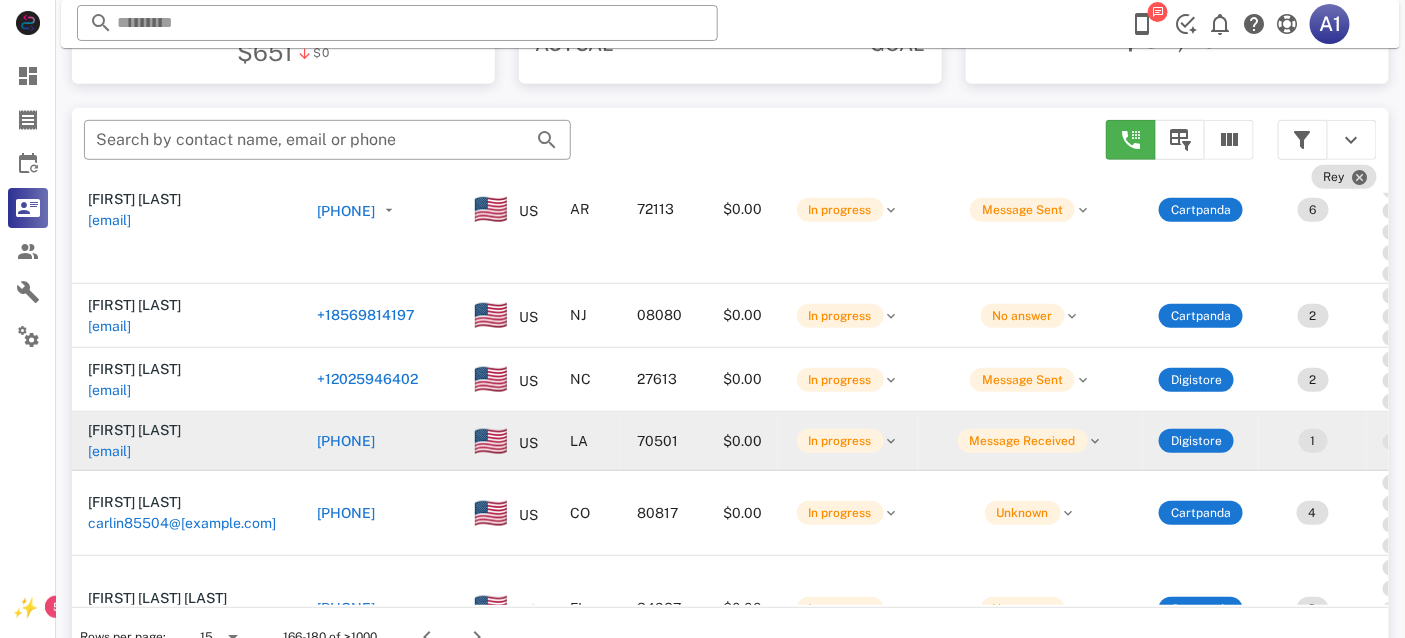 click on "[EMAIL]" at bounding box center [109, 451] 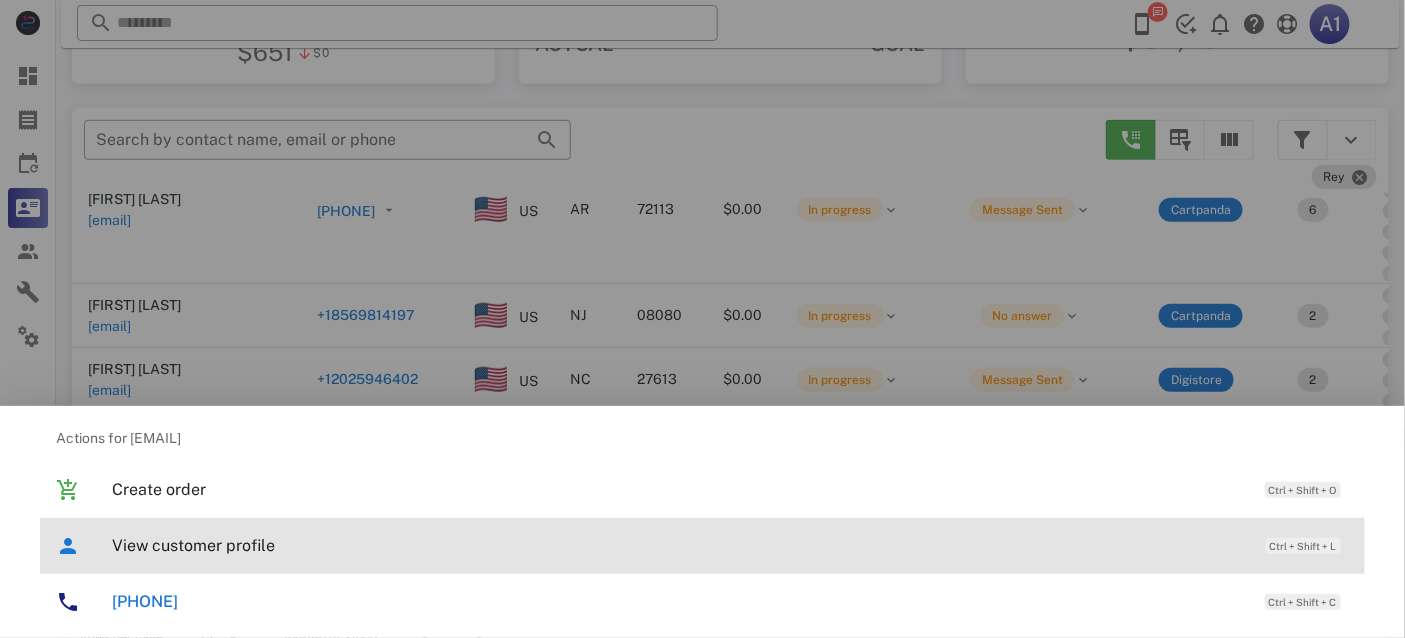 click on "View customer profile" at bounding box center [679, 545] 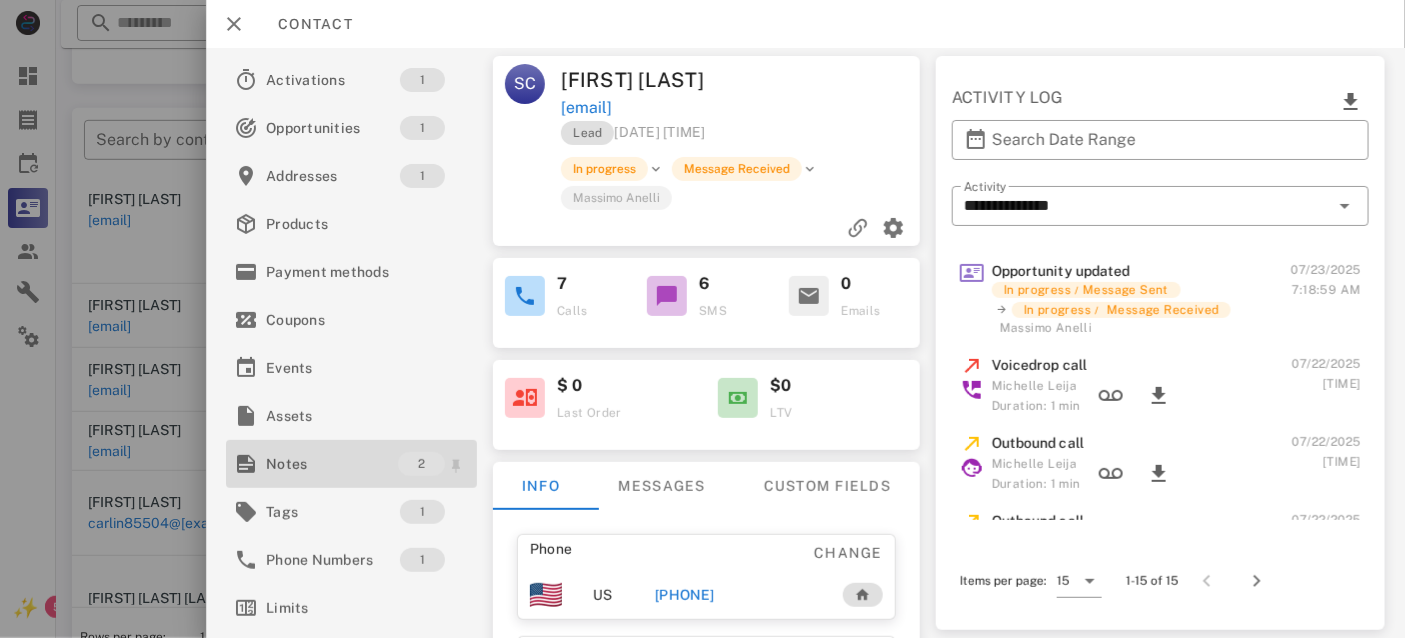 click on "Notes" at bounding box center (332, 464) 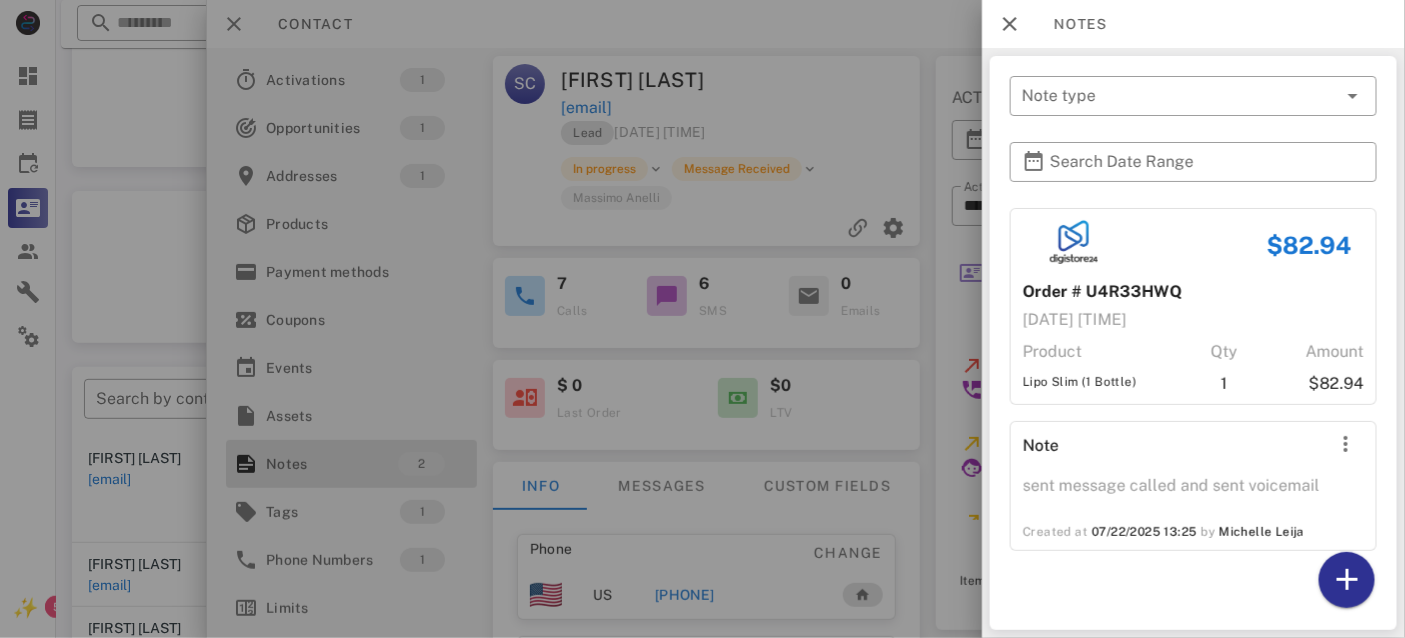 scroll, scrollTop: 64, scrollLeft: 0, axis: vertical 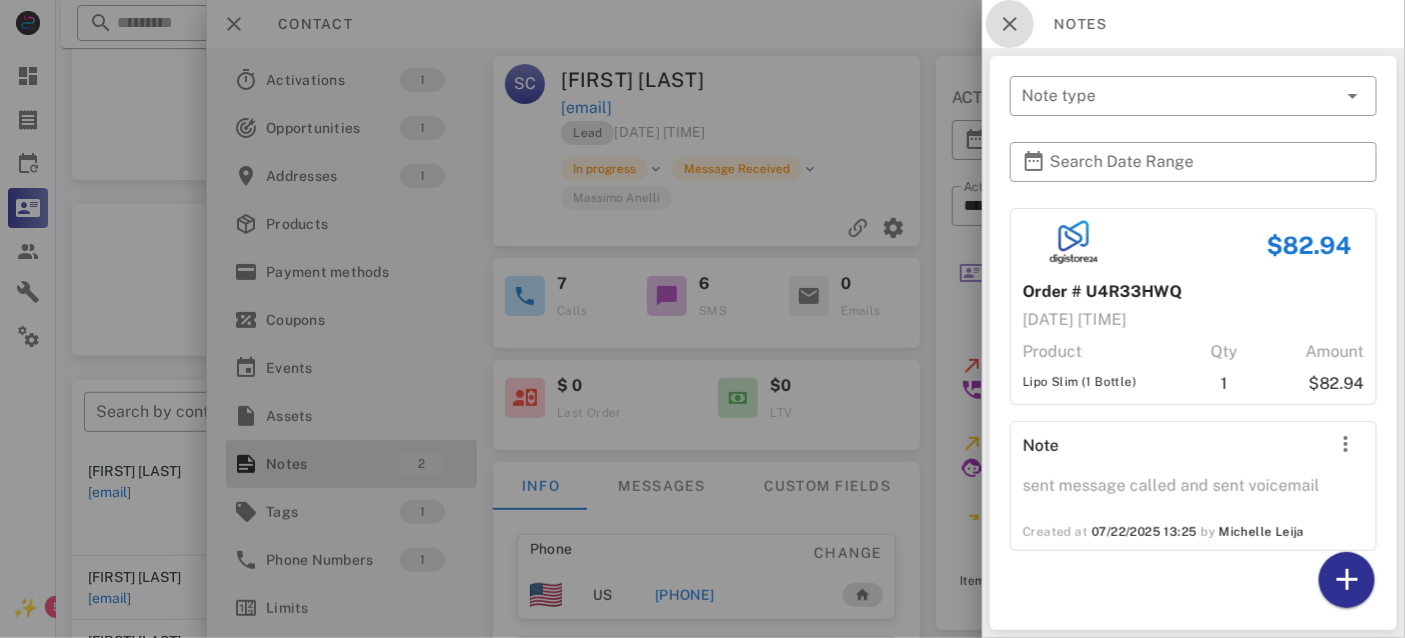click at bounding box center [1010, 24] 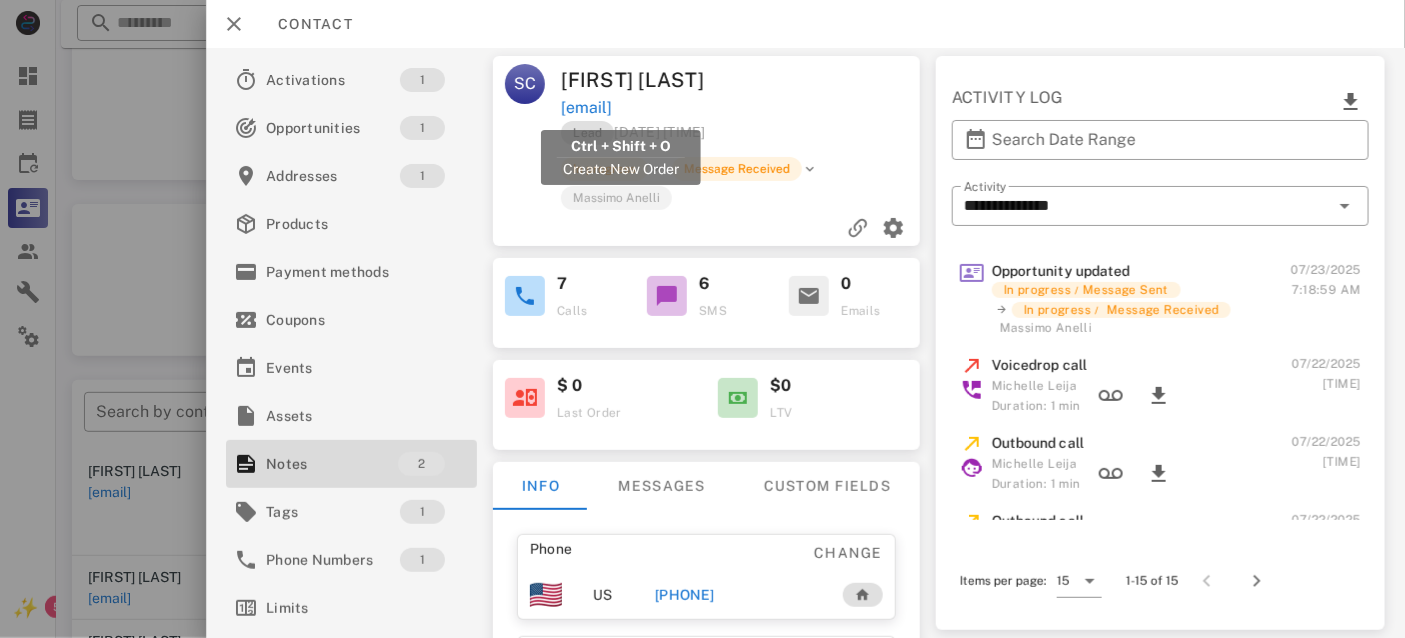 click on "[EMAIL]" at bounding box center (586, 108) 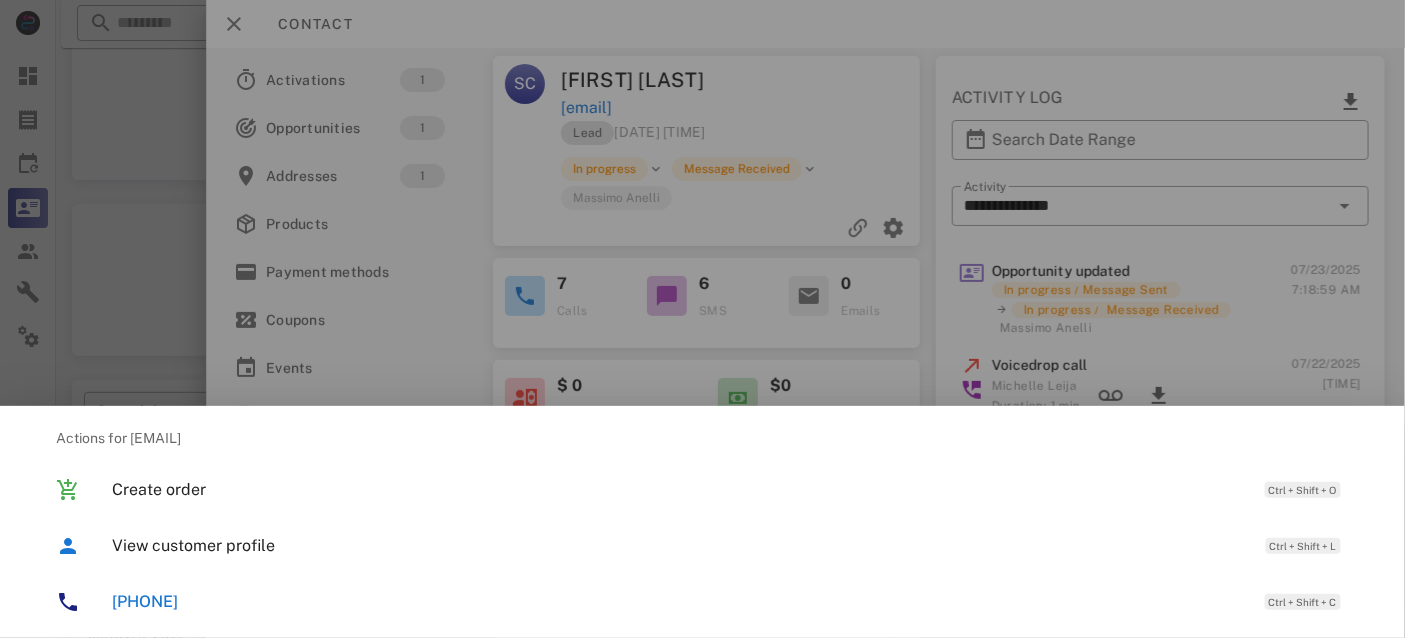 click on "[PHONE]" at bounding box center [145, 601] 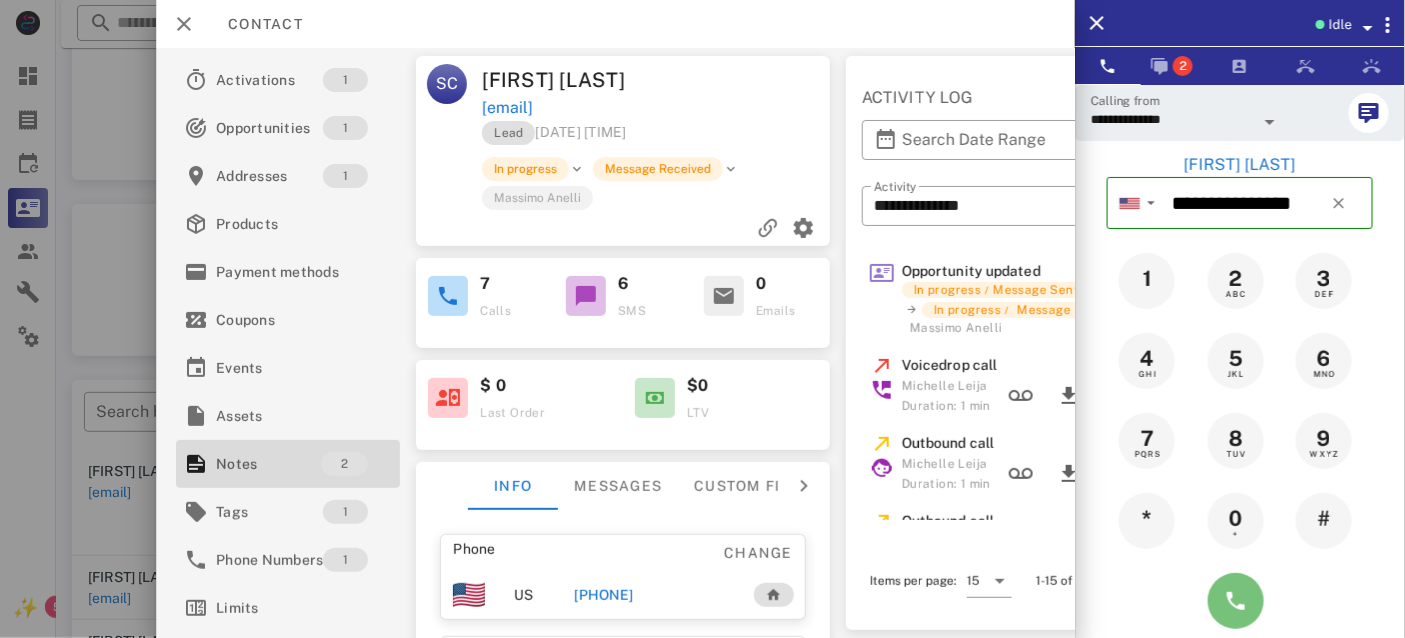 click at bounding box center [1236, 601] 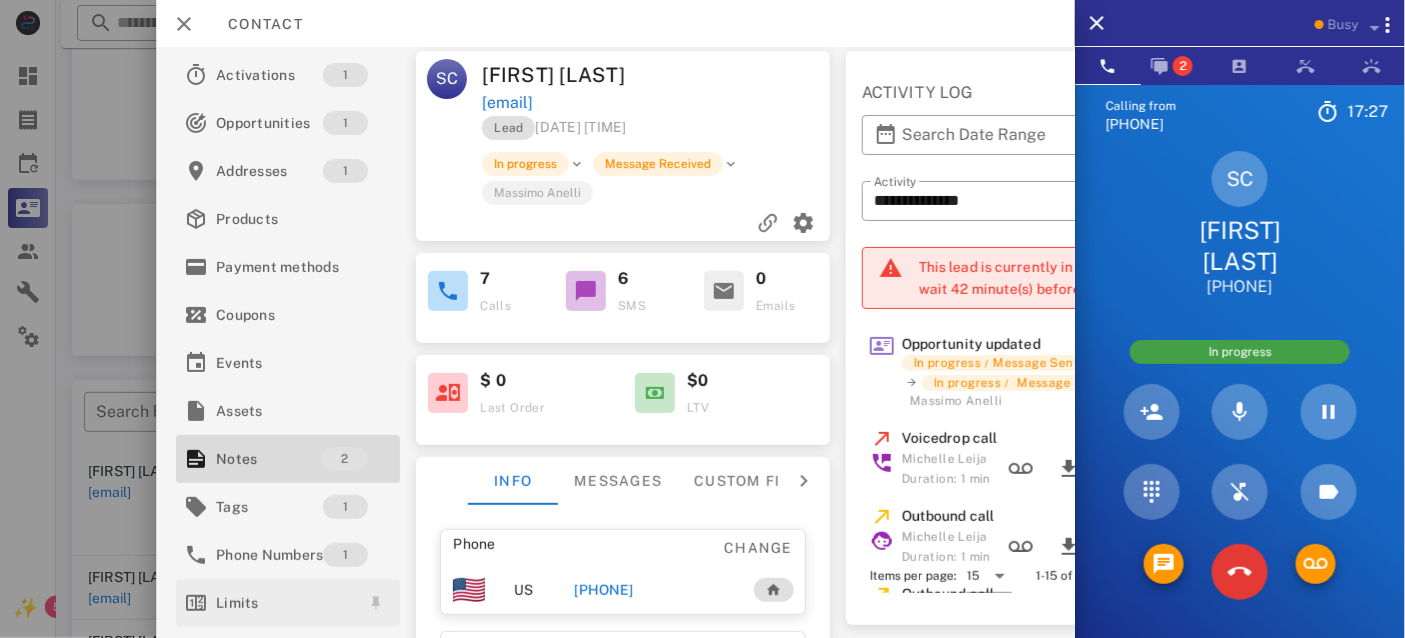 scroll, scrollTop: 0, scrollLeft: 0, axis: both 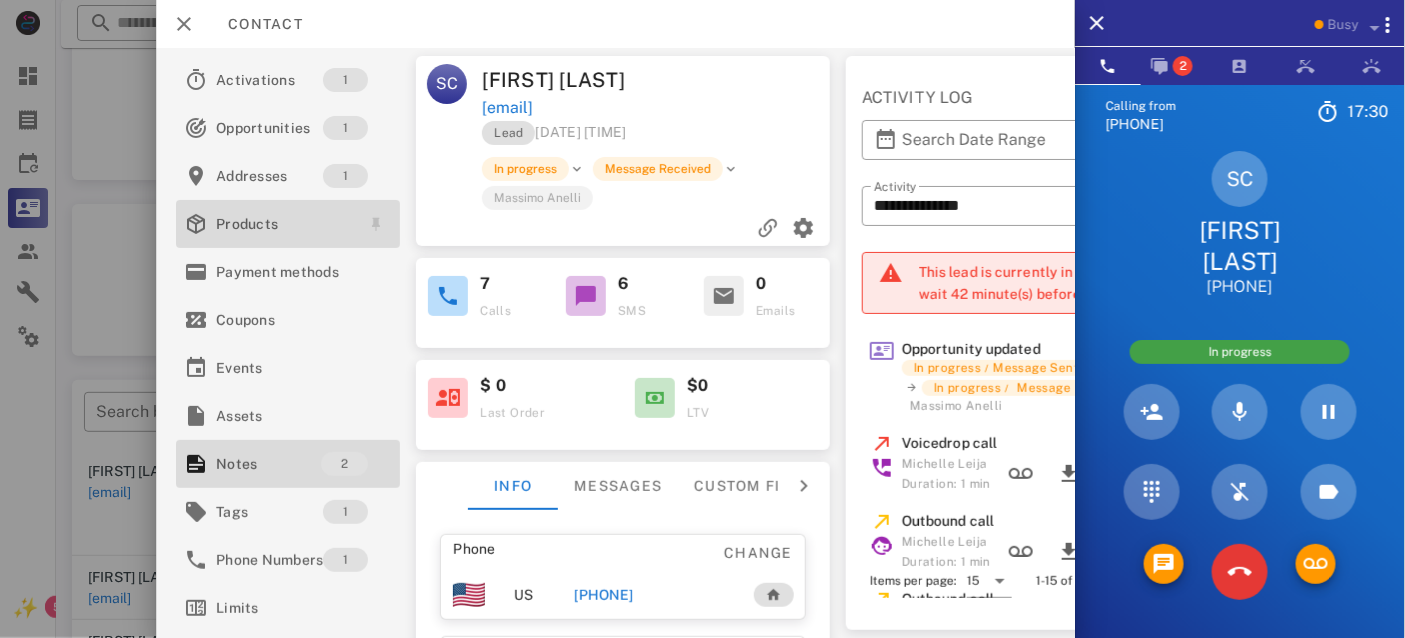 click on "Products" at bounding box center (284, 224) 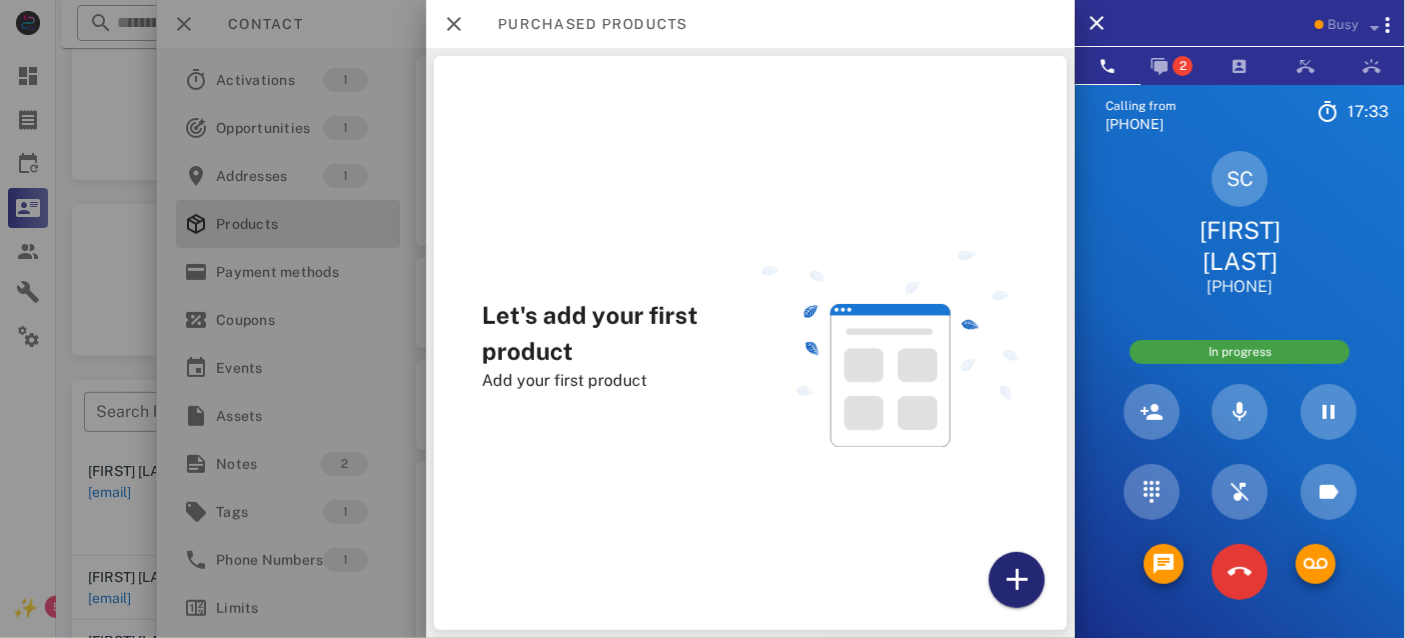 click at bounding box center [1017, 580] 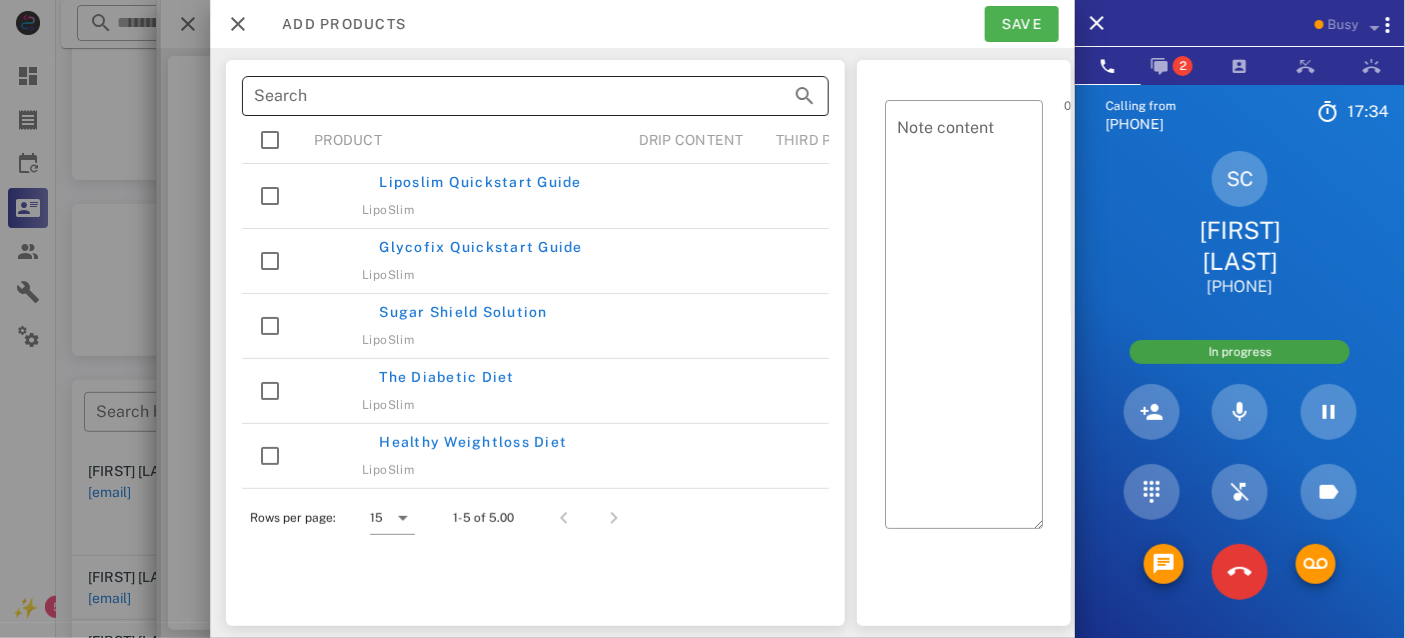 click on "Search" at bounding box center (507, 96) 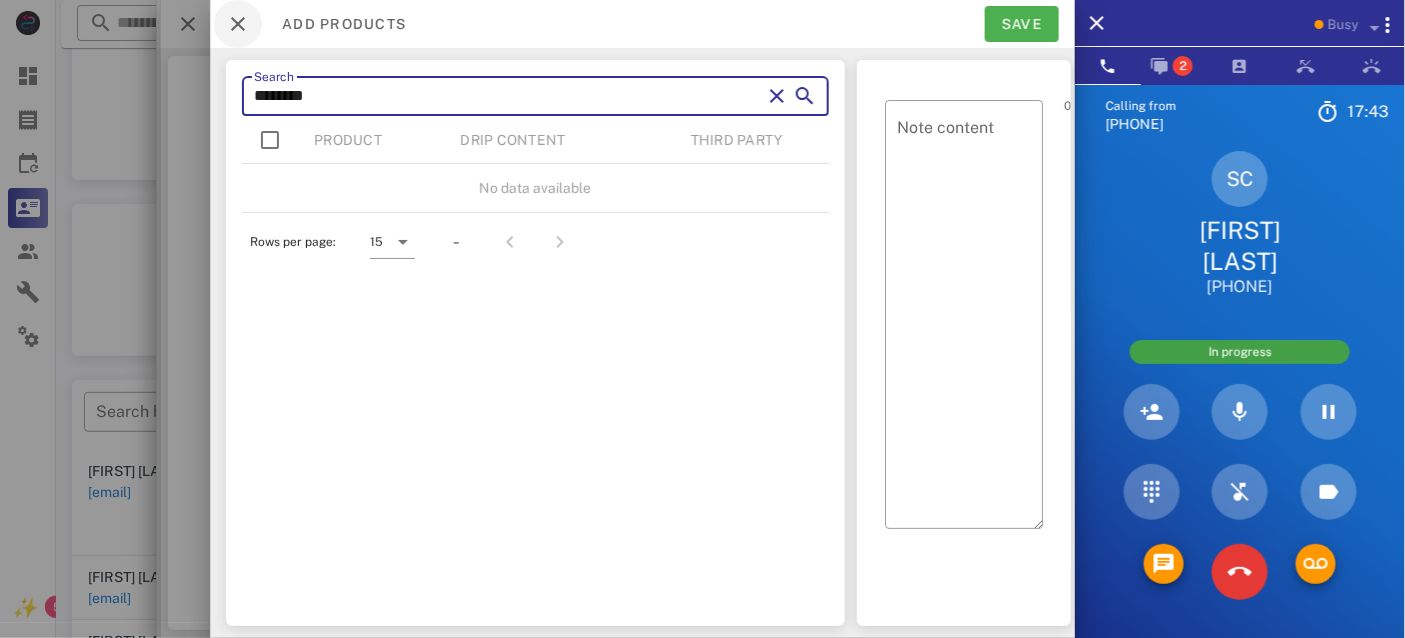 type on "********" 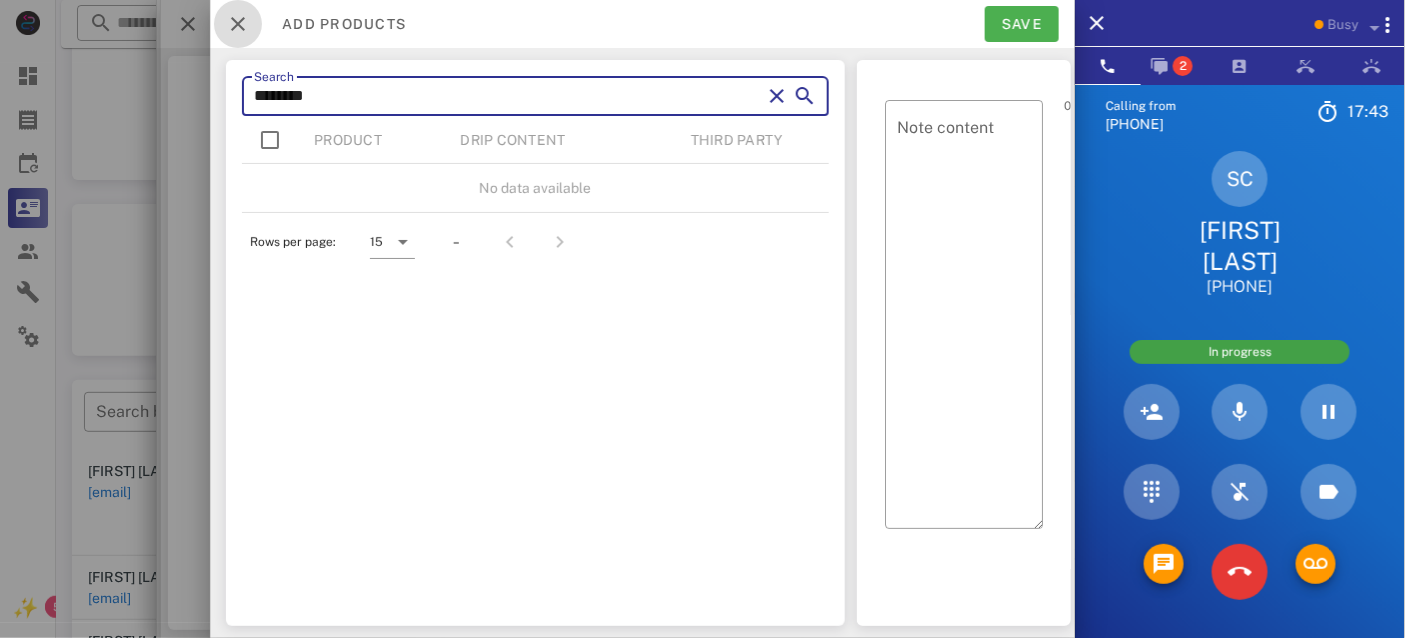 click at bounding box center (238, 24) 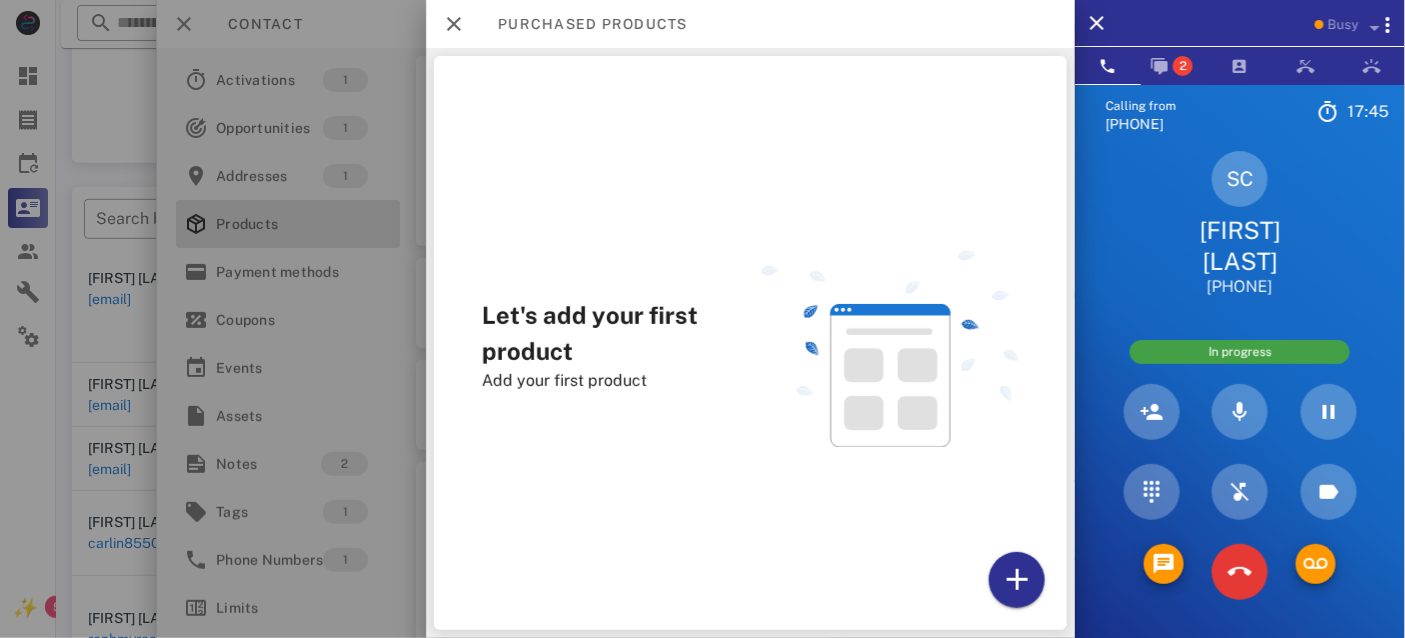 scroll, scrollTop: 350, scrollLeft: 0, axis: vertical 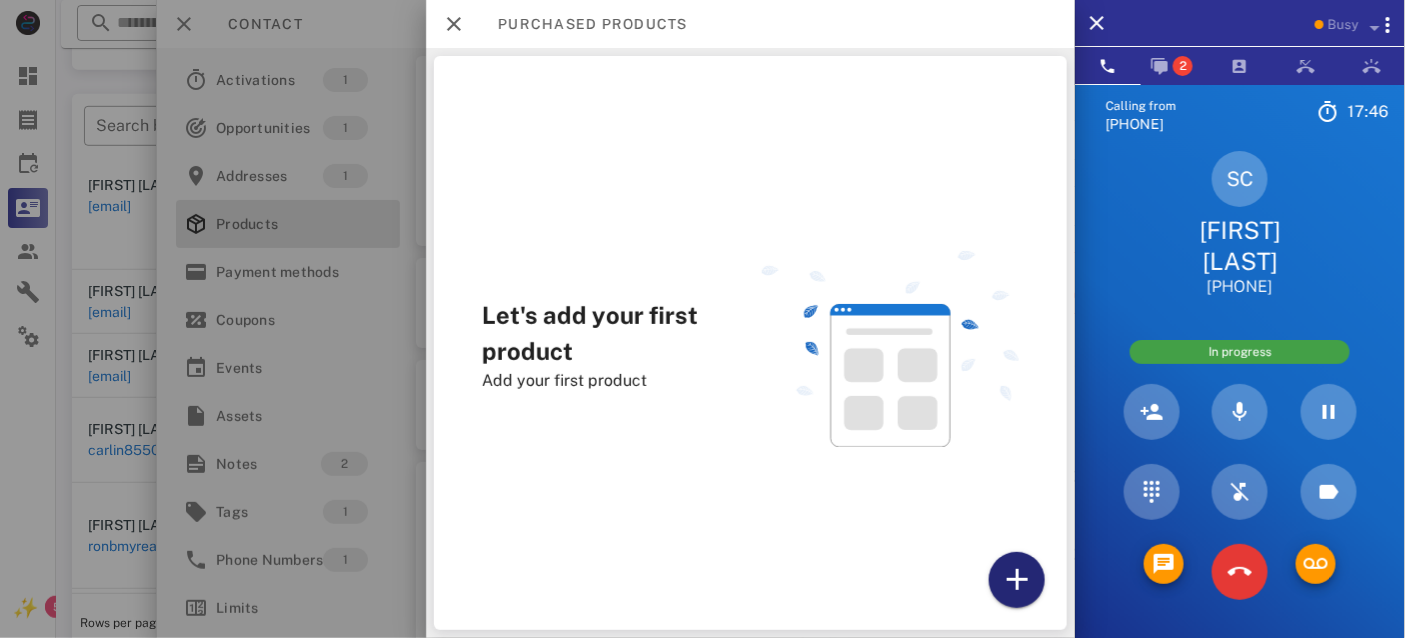 click at bounding box center (1017, 580) 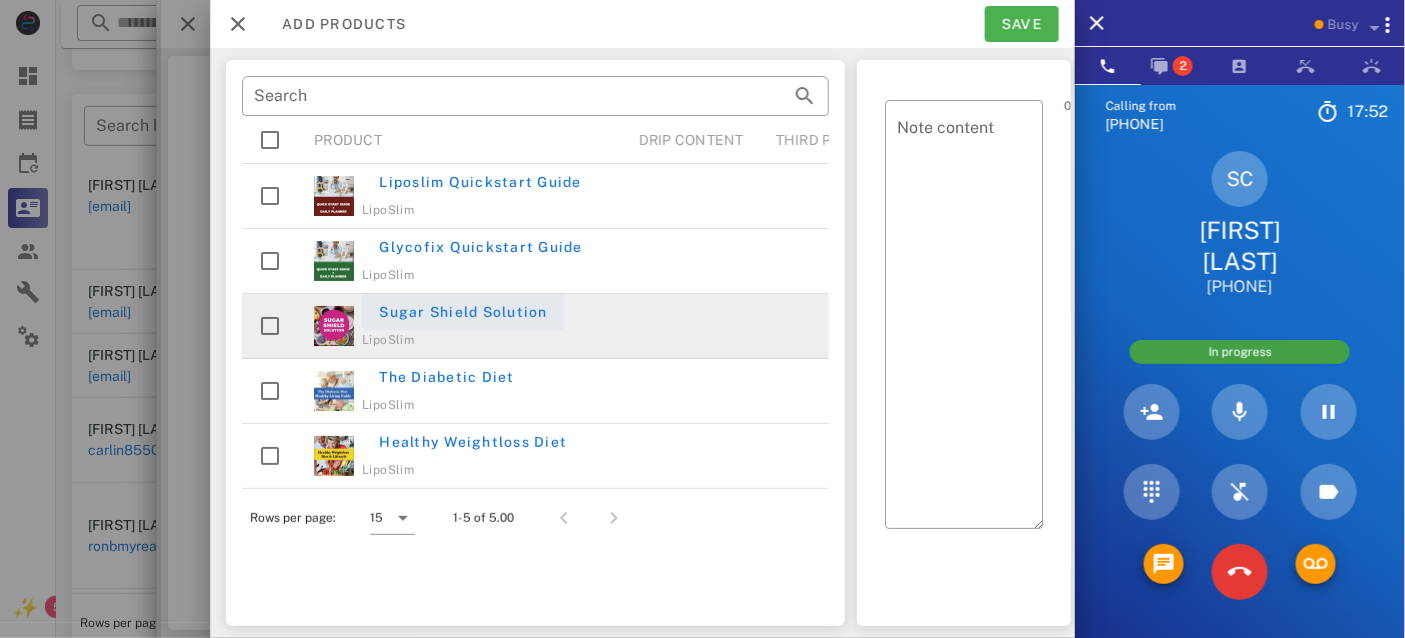 scroll, scrollTop: 380, scrollLeft: 0, axis: vertical 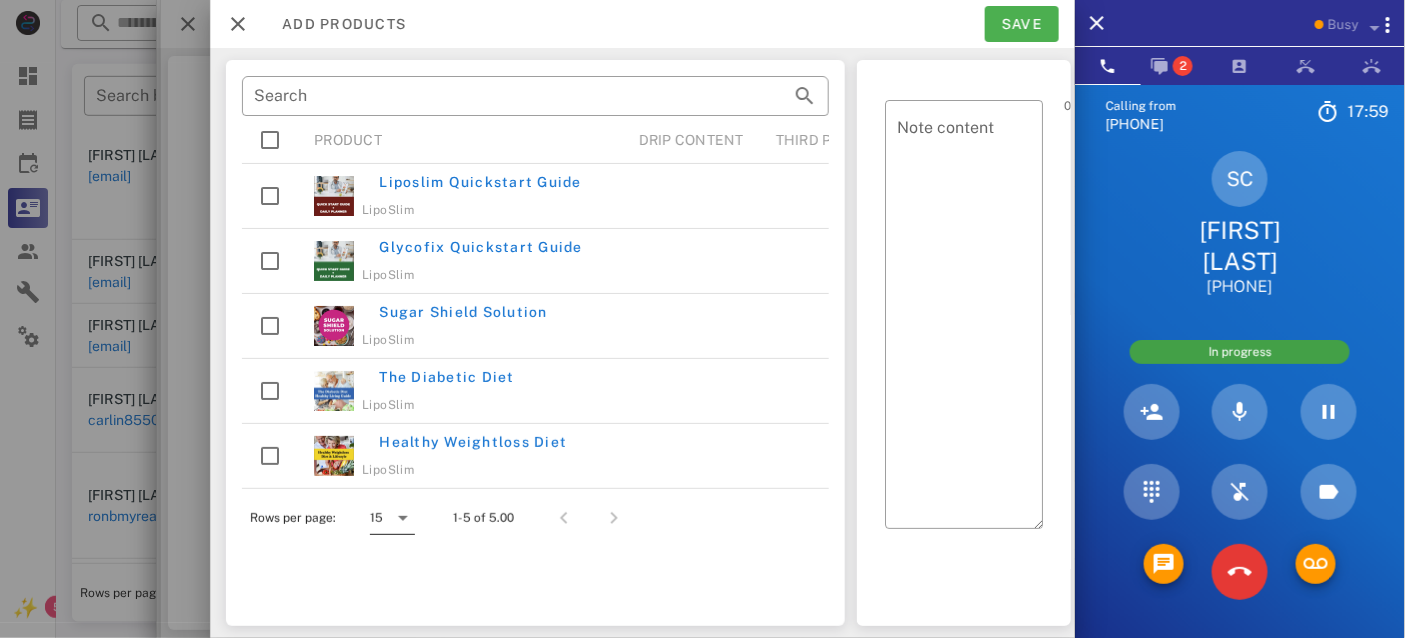 click at bounding box center (403, 518) 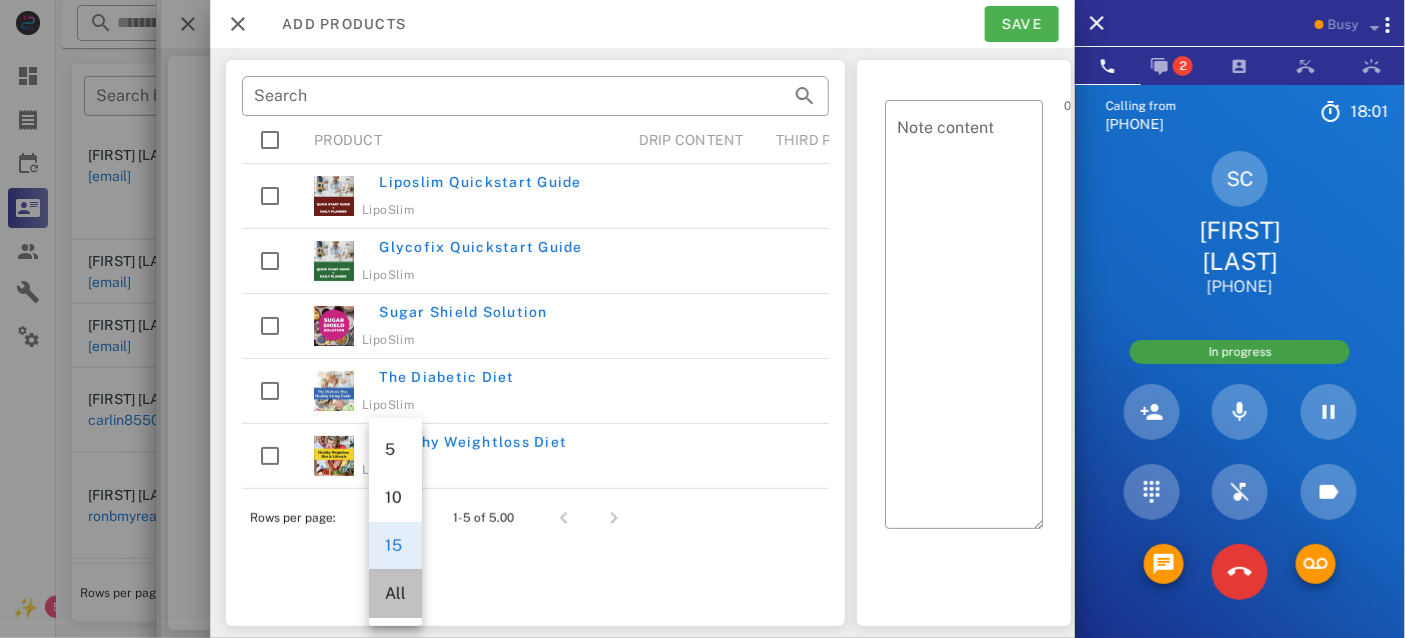 click on "All" at bounding box center (395, 594) 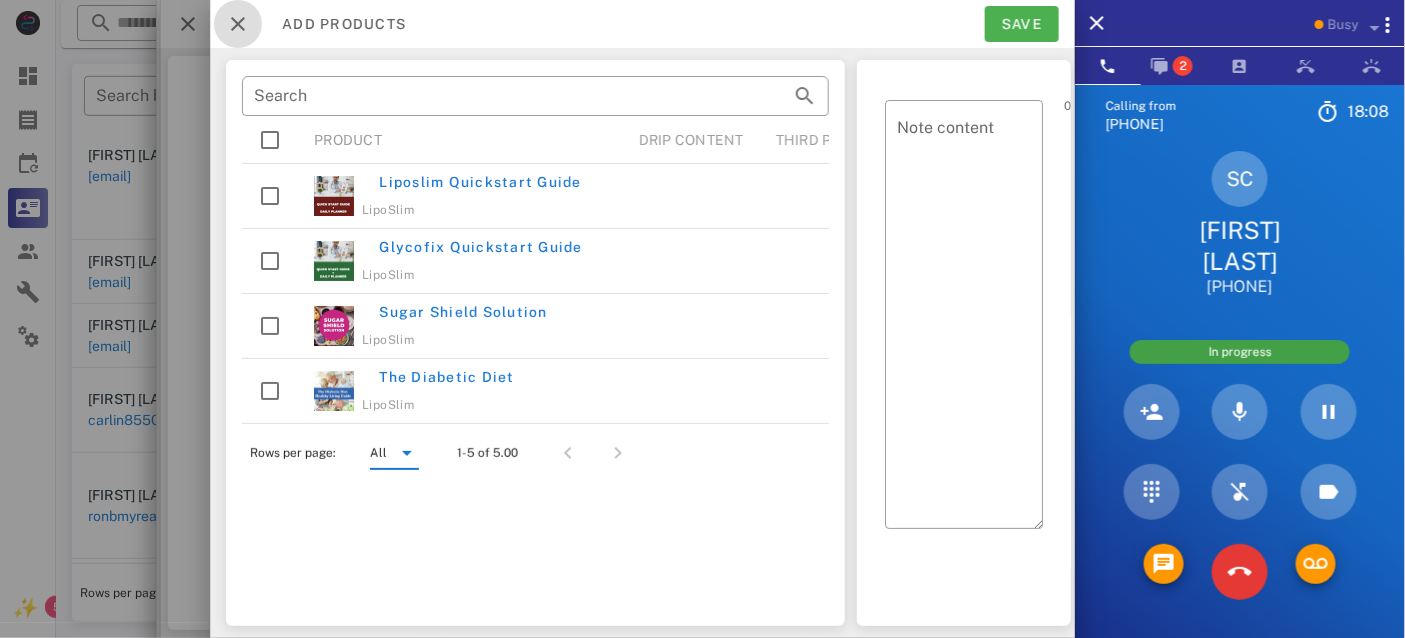 click at bounding box center [238, 24] 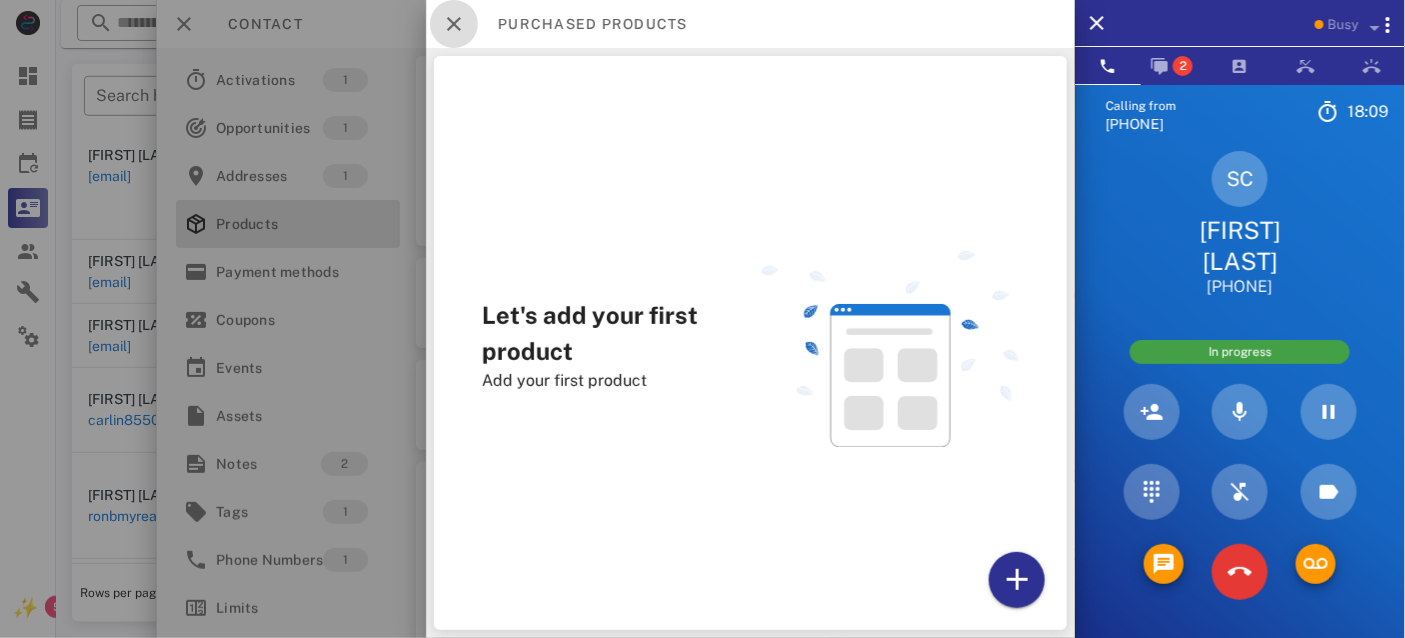 click at bounding box center [454, 24] 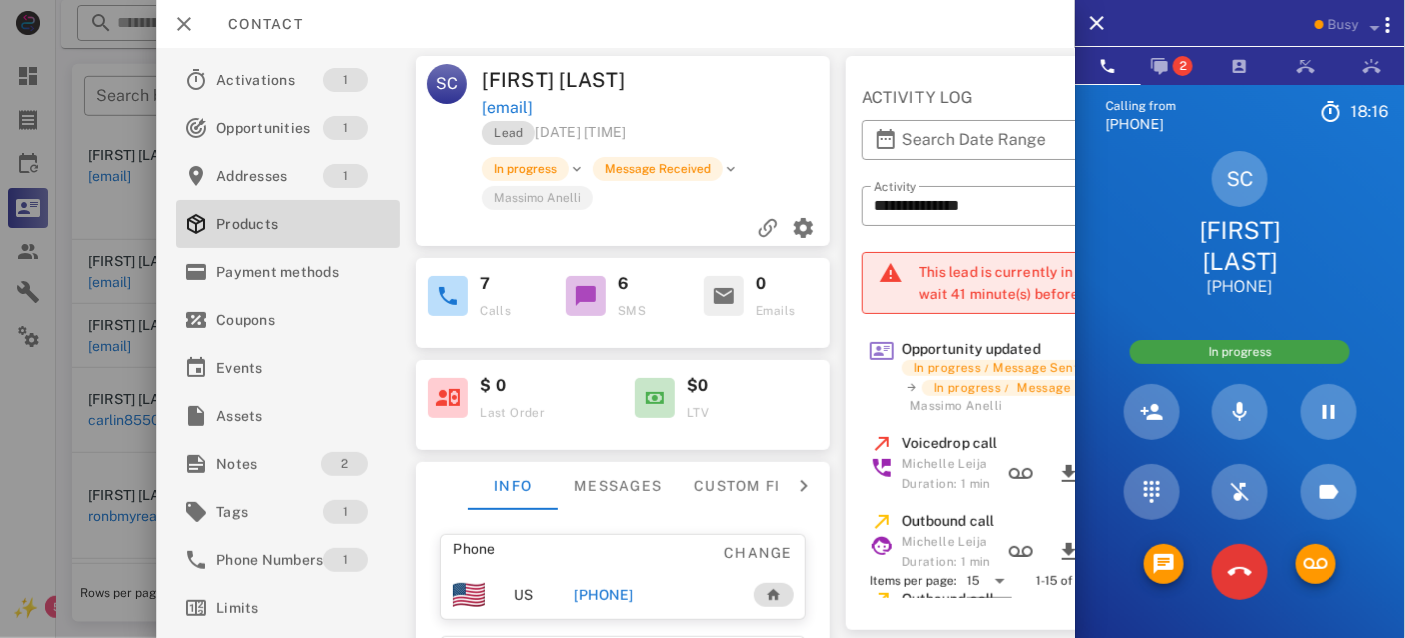 scroll, scrollTop: 0, scrollLeft: 230, axis: horizontal 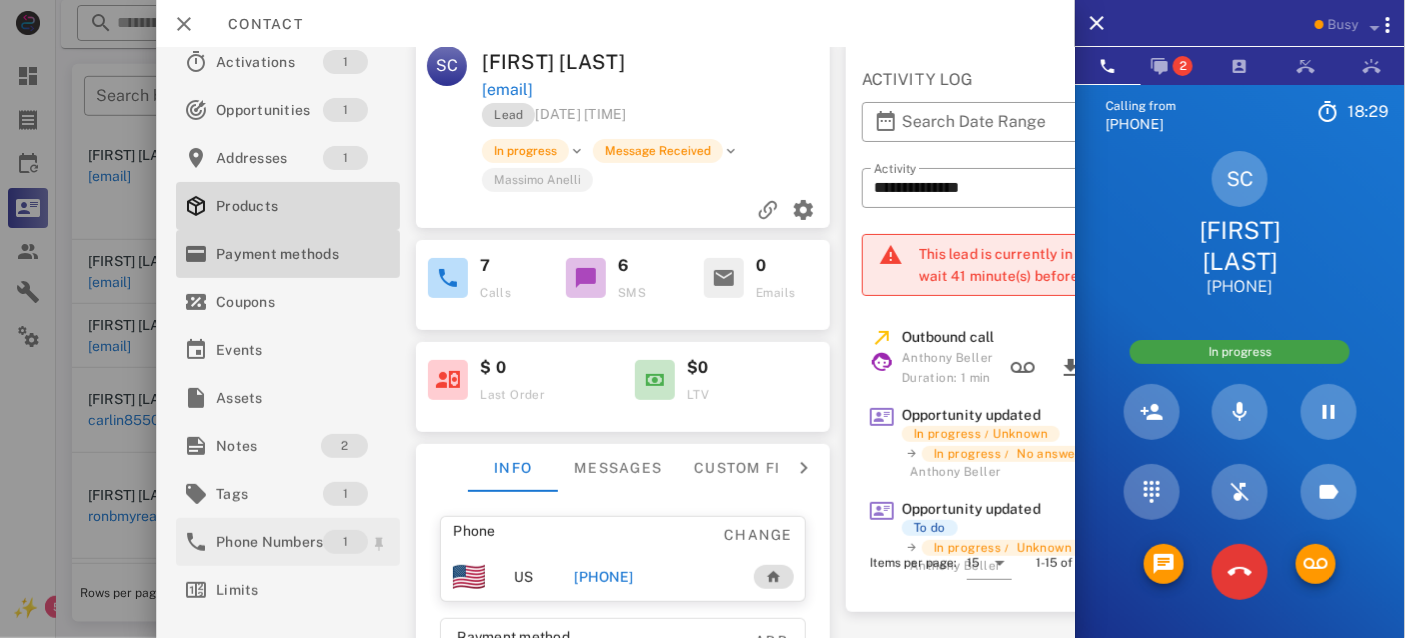 click on "Payment methods" at bounding box center (284, 254) 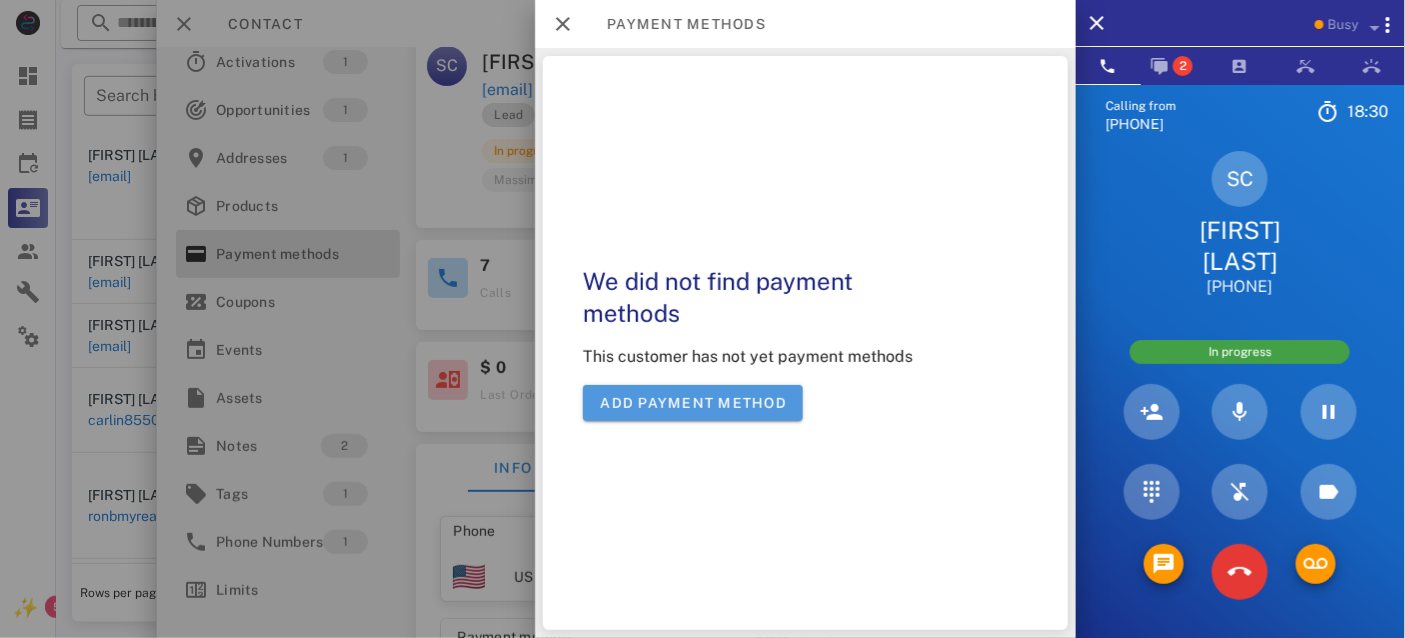 click on "Add payment method" at bounding box center [693, 403] 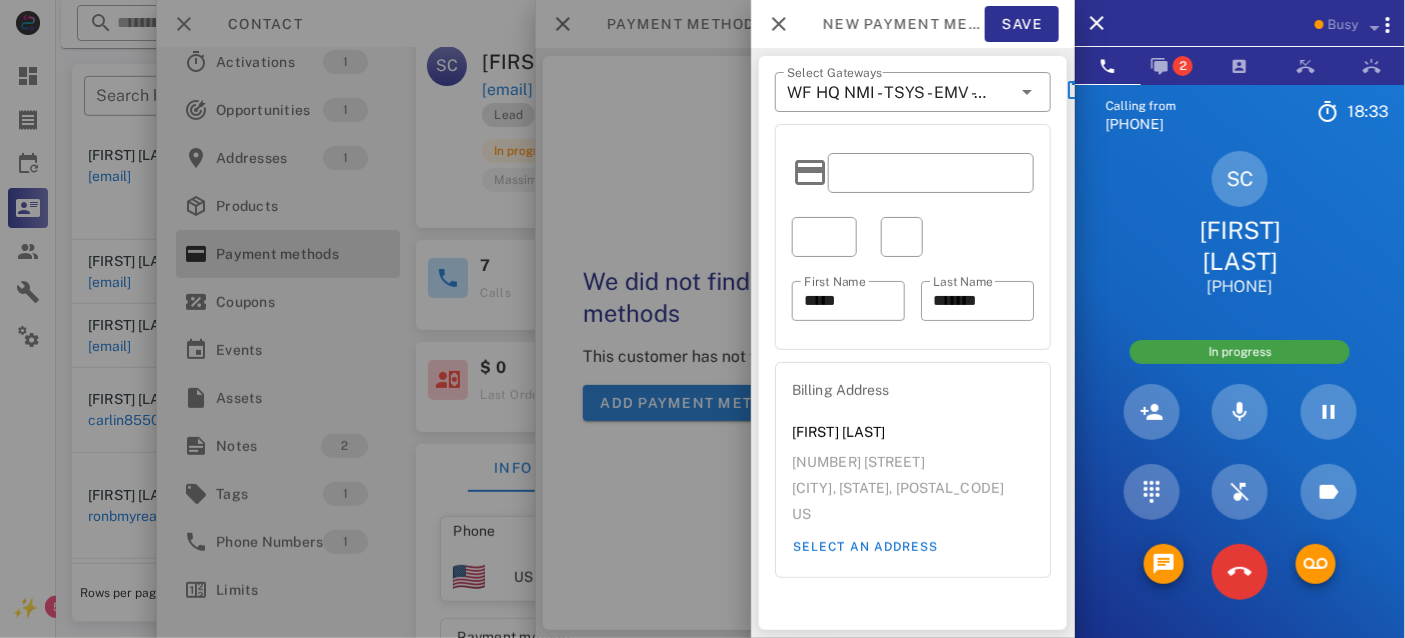 click at bounding box center [931, 173] 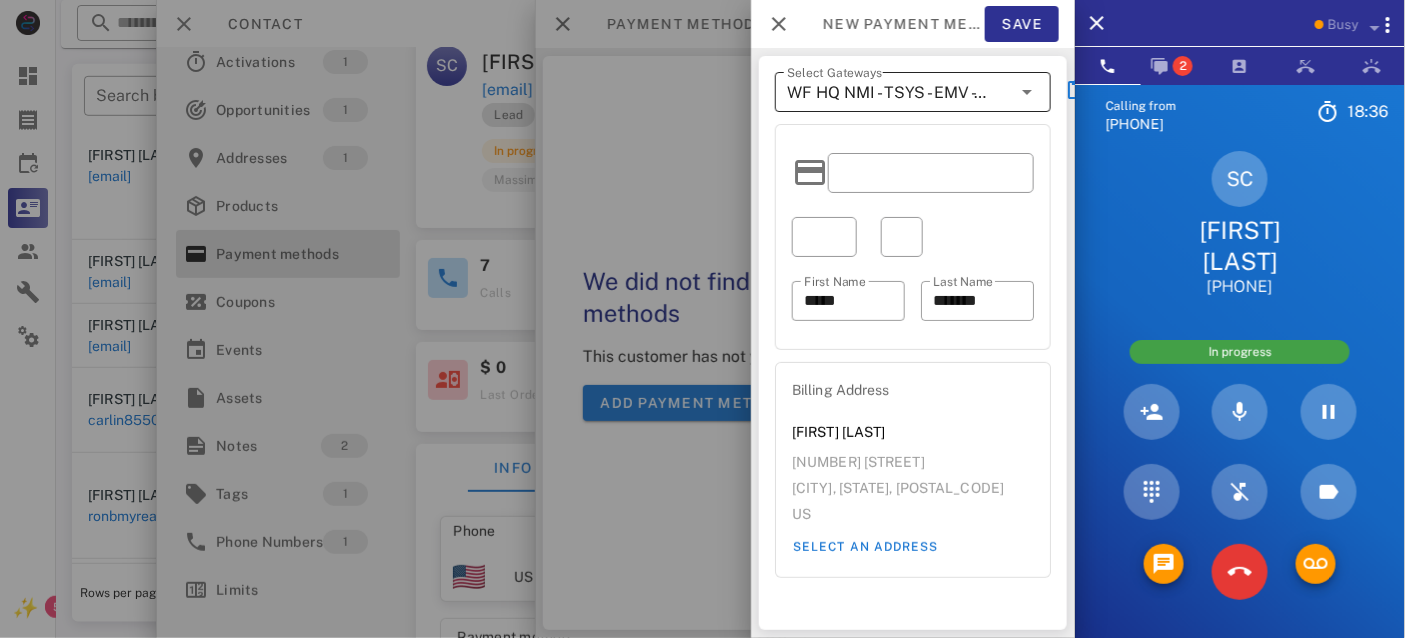 click on "WF HQ NMI - TSYS - EMV - BurnApp/LipoSlim" at bounding box center [888, 93] 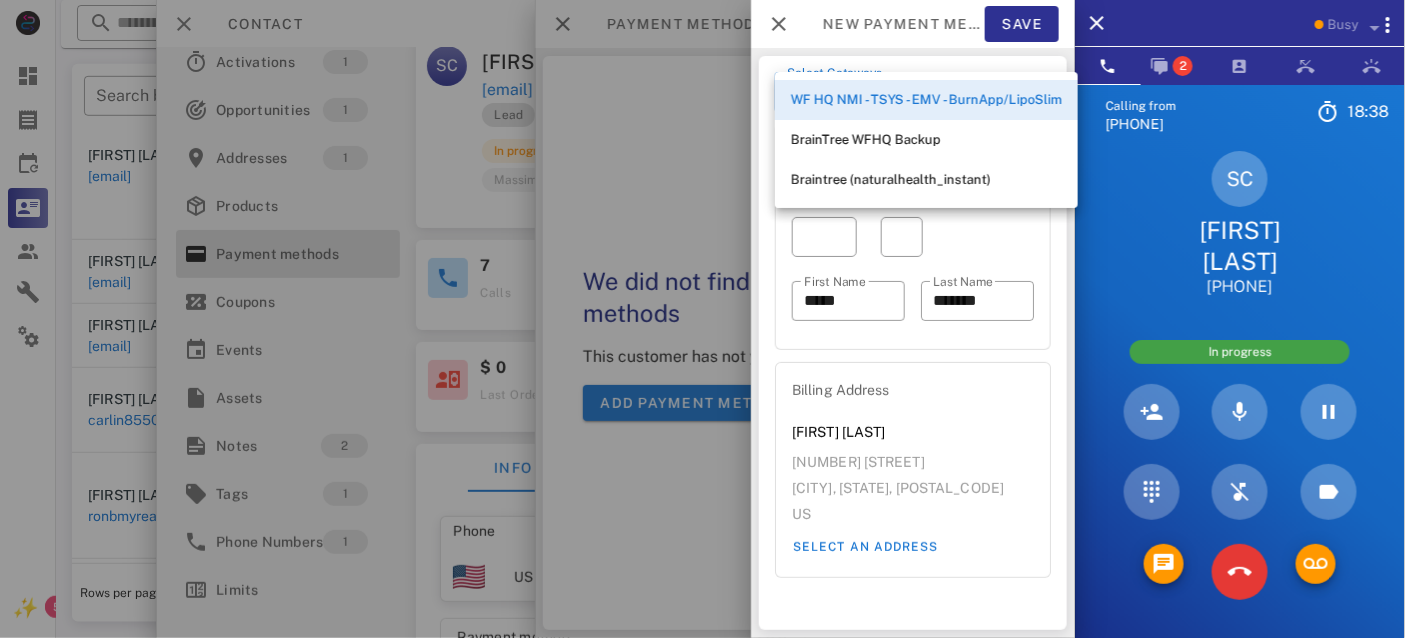 click on "WF HQ NMI - TSYS - EMV - BurnApp/LipoSlim" at bounding box center (926, 100) 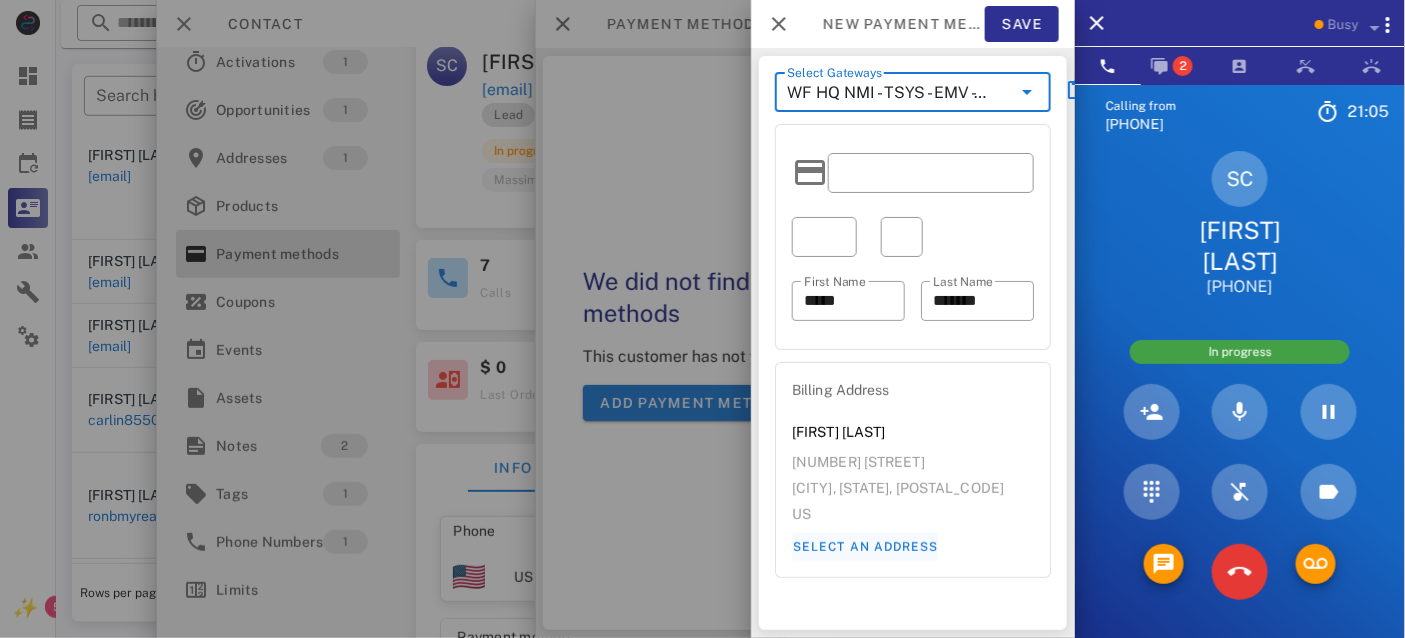 click on "Select an address" at bounding box center [865, 547] 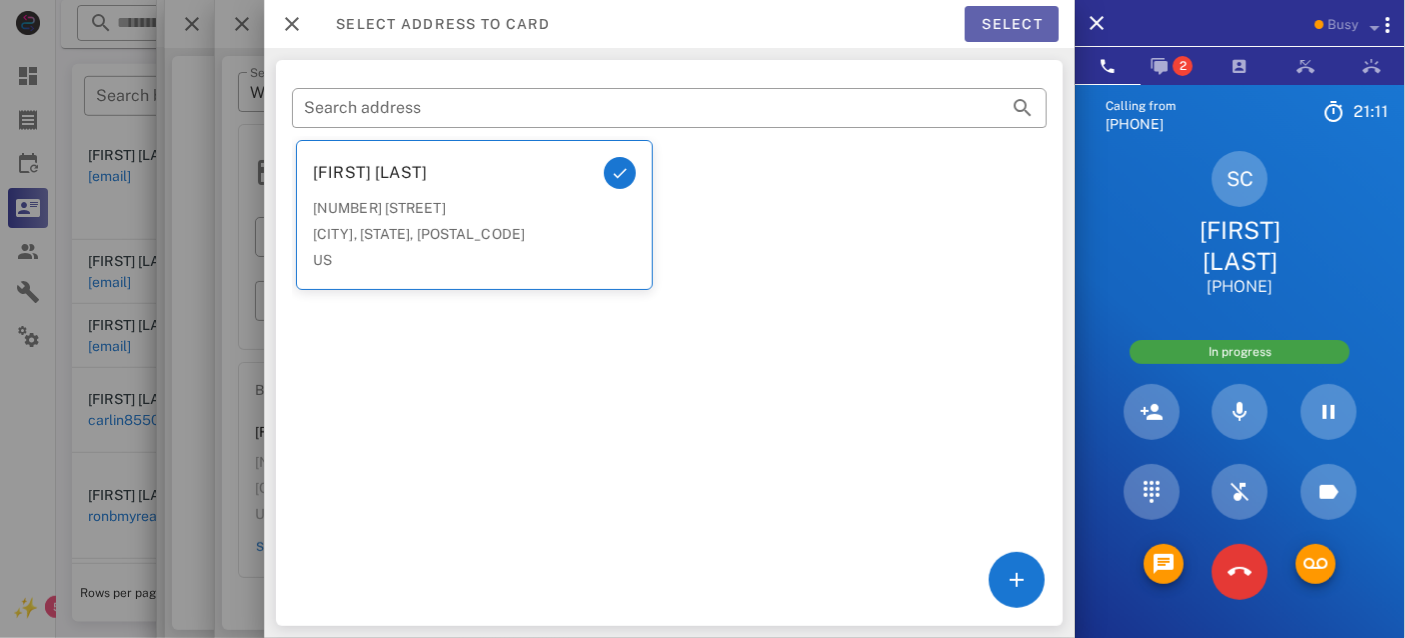 click on "Select" at bounding box center (1012, 24) 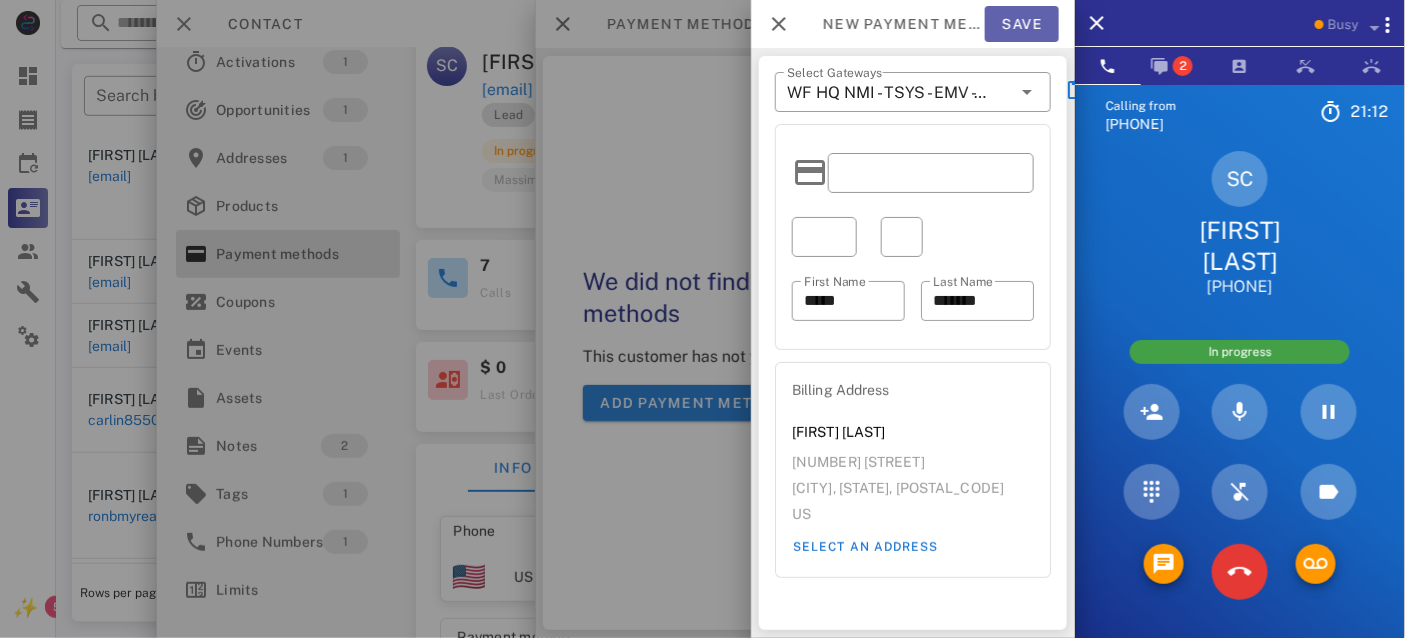 click on "Save" at bounding box center (1022, 24) 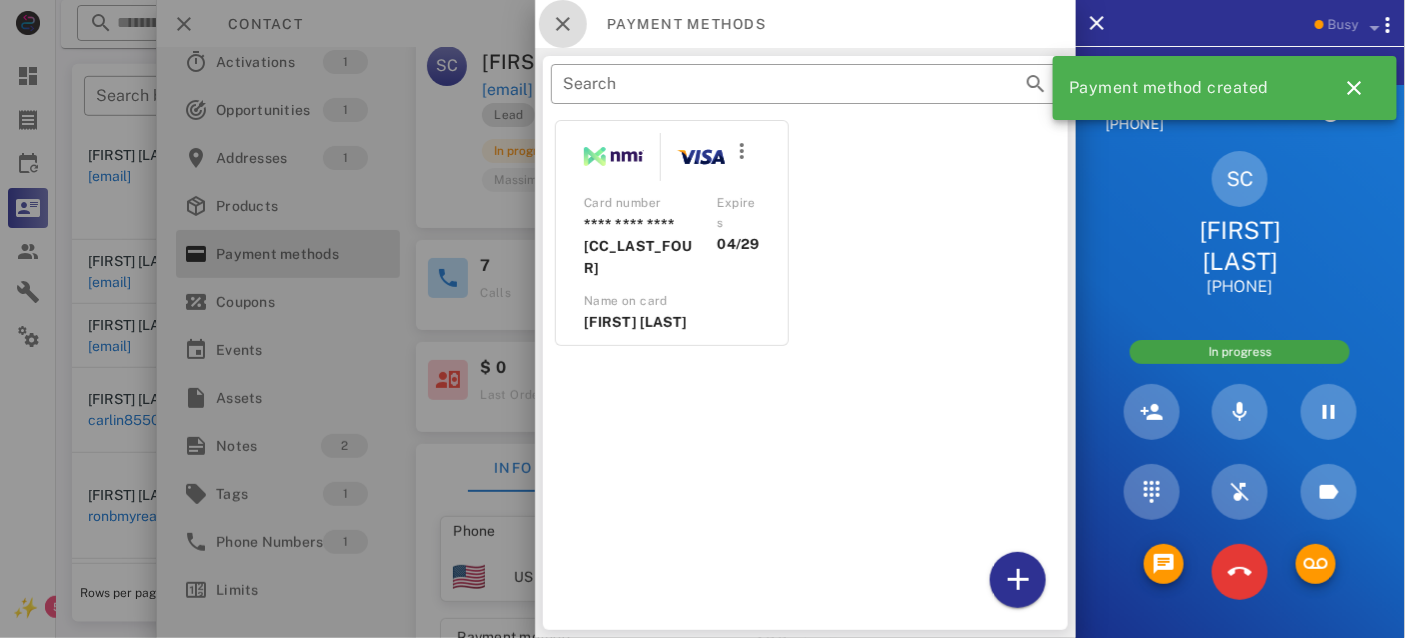 click at bounding box center [563, 24] 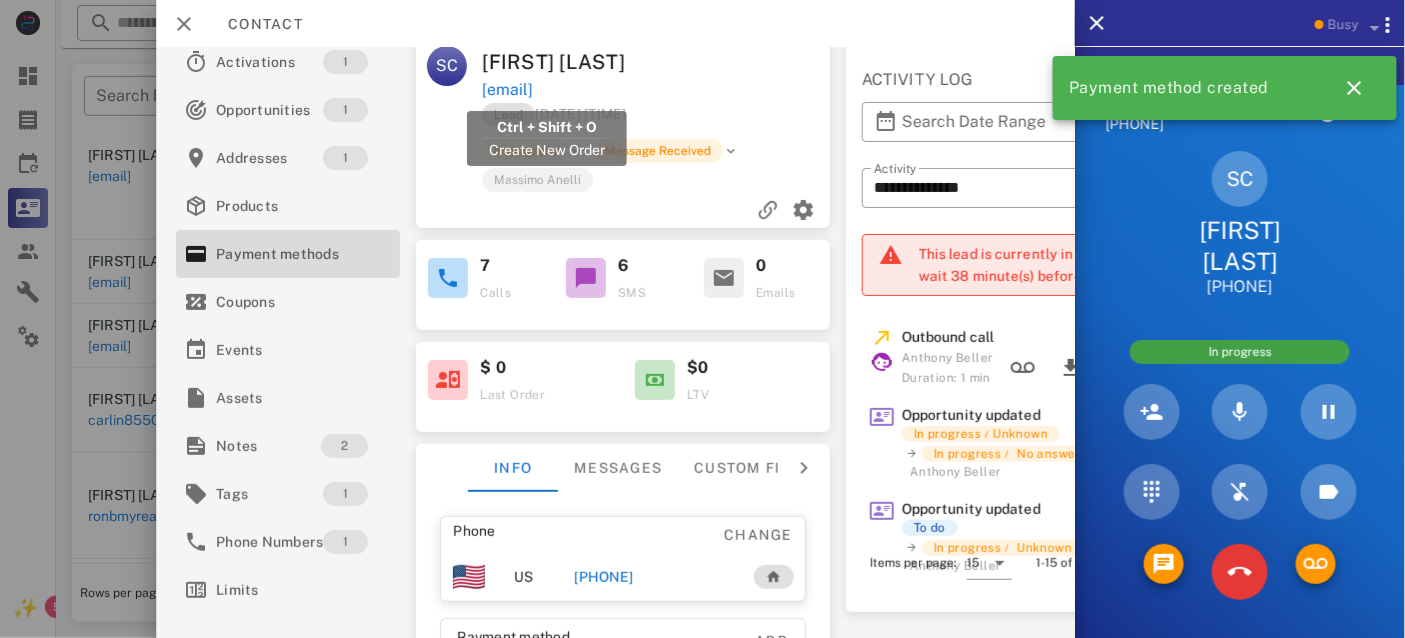 click on "[EMAIL]" at bounding box center [508, 90] 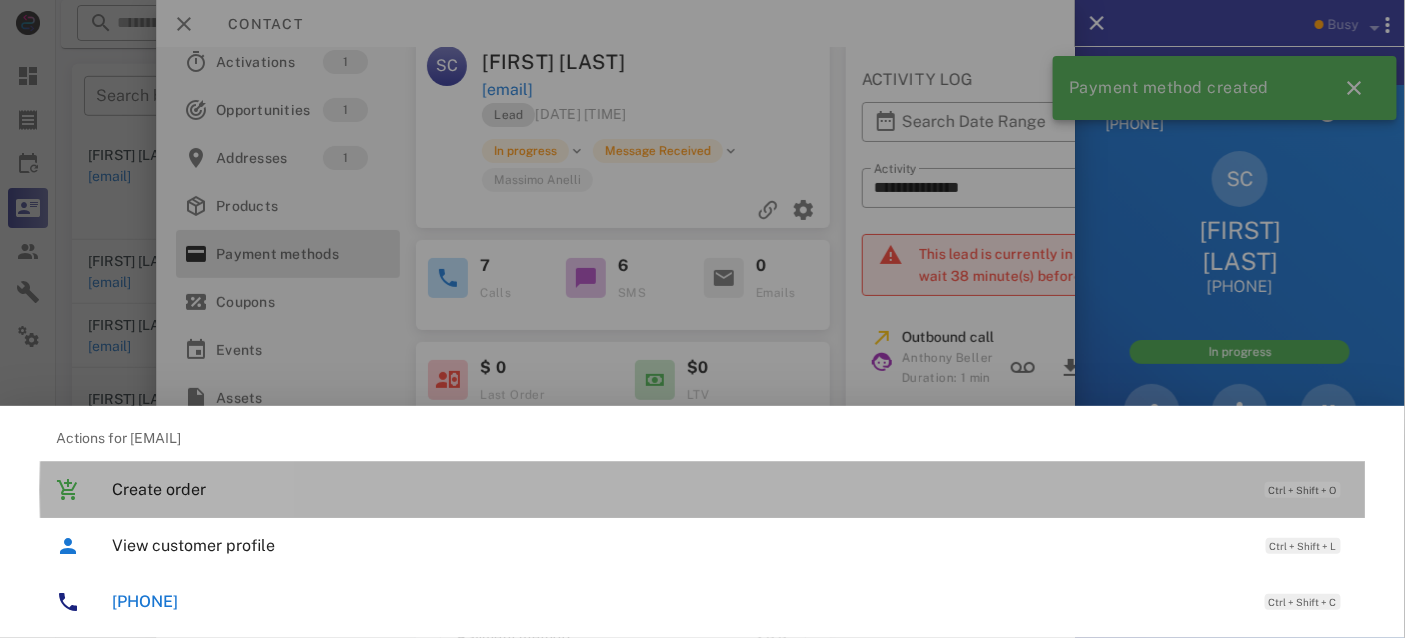 click on "Create order" at bounding box center [678, 489] 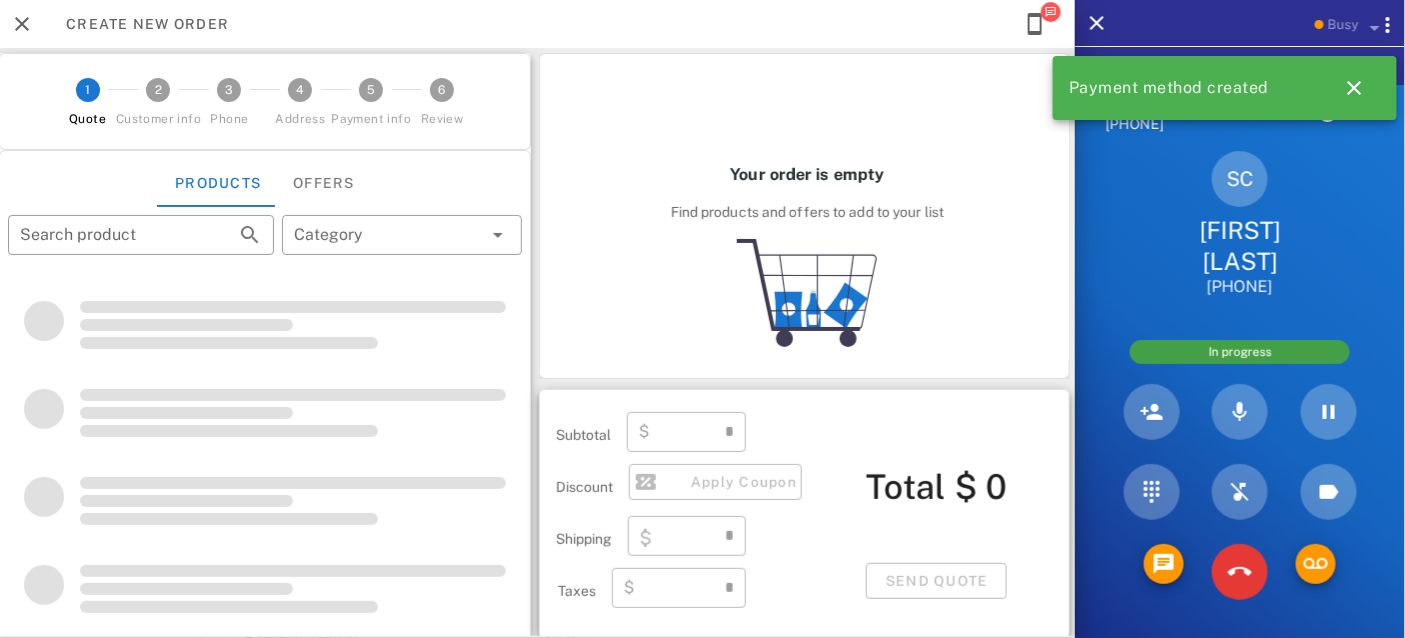 type on "**********" 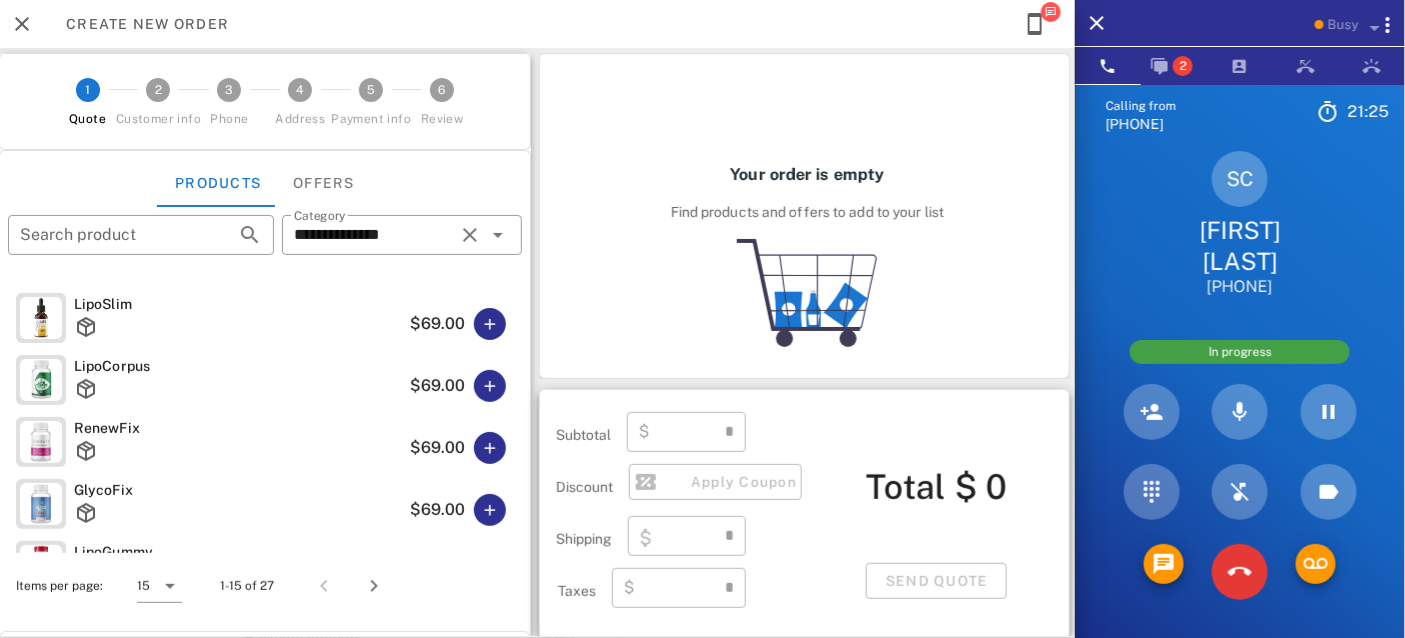 type on "****" 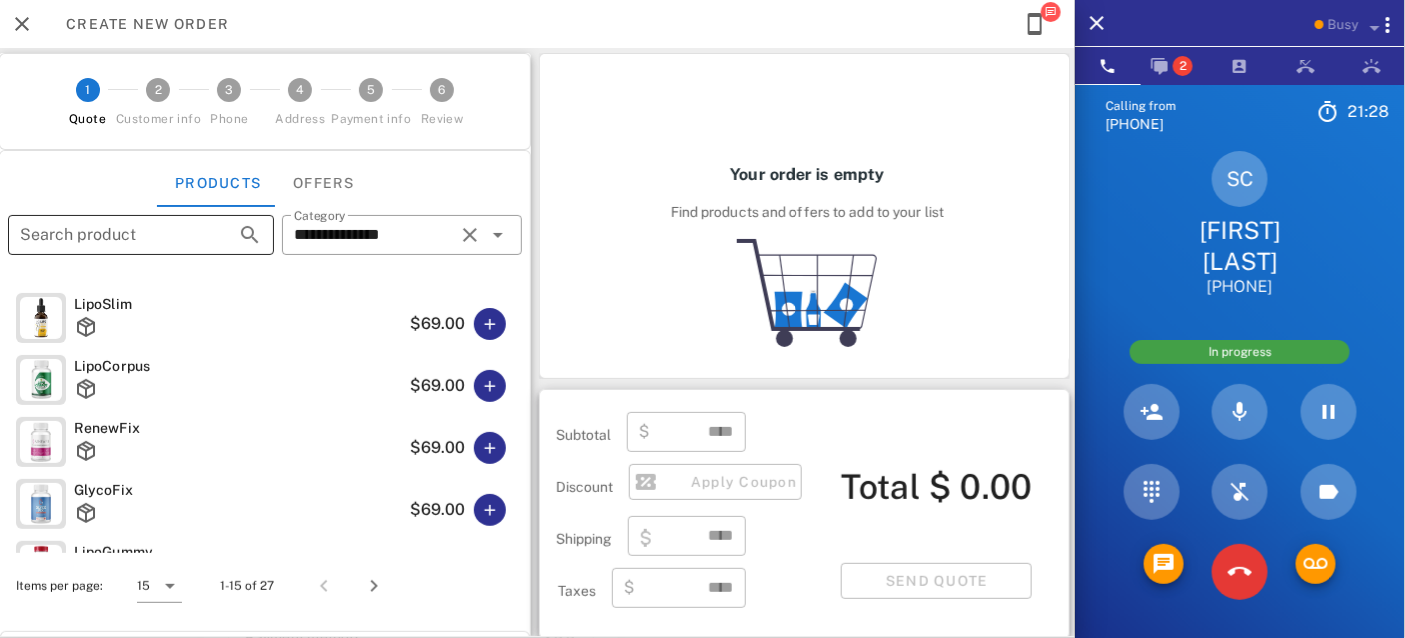 click on "Search product" at bounding box center (113, 235) 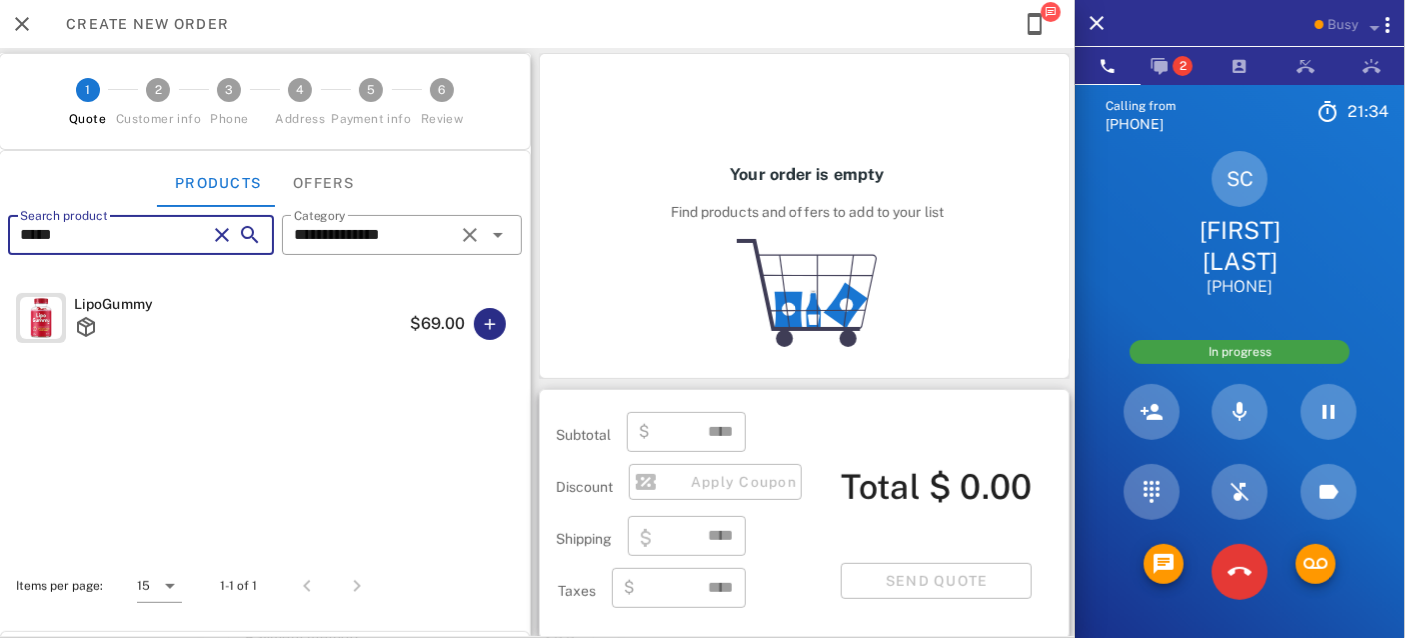 type on "*****" 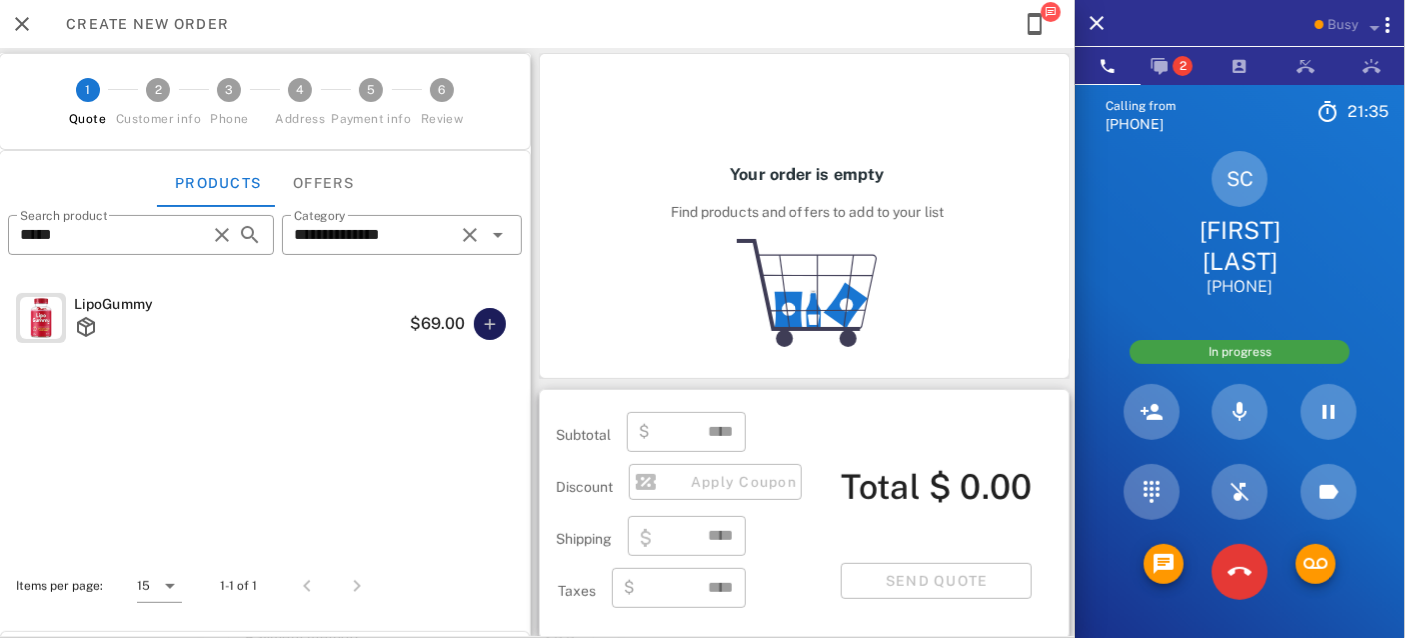 click at bounding box center (490, 324) 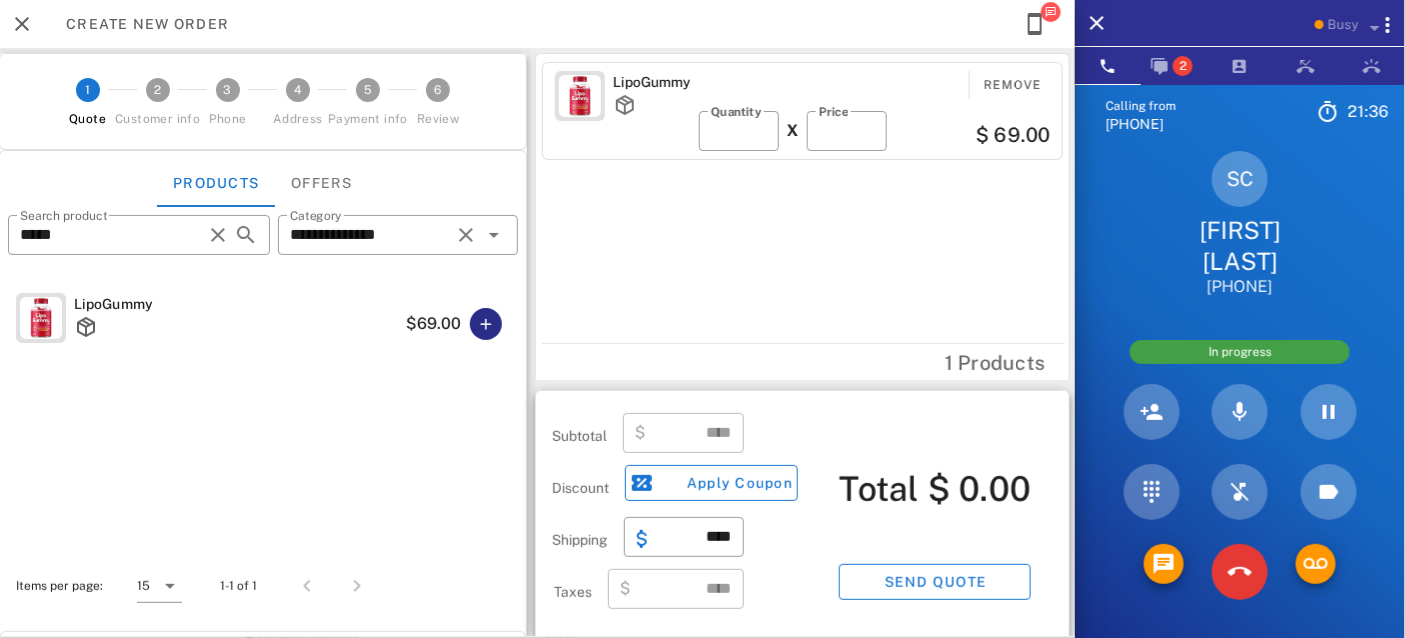 type on "*****" 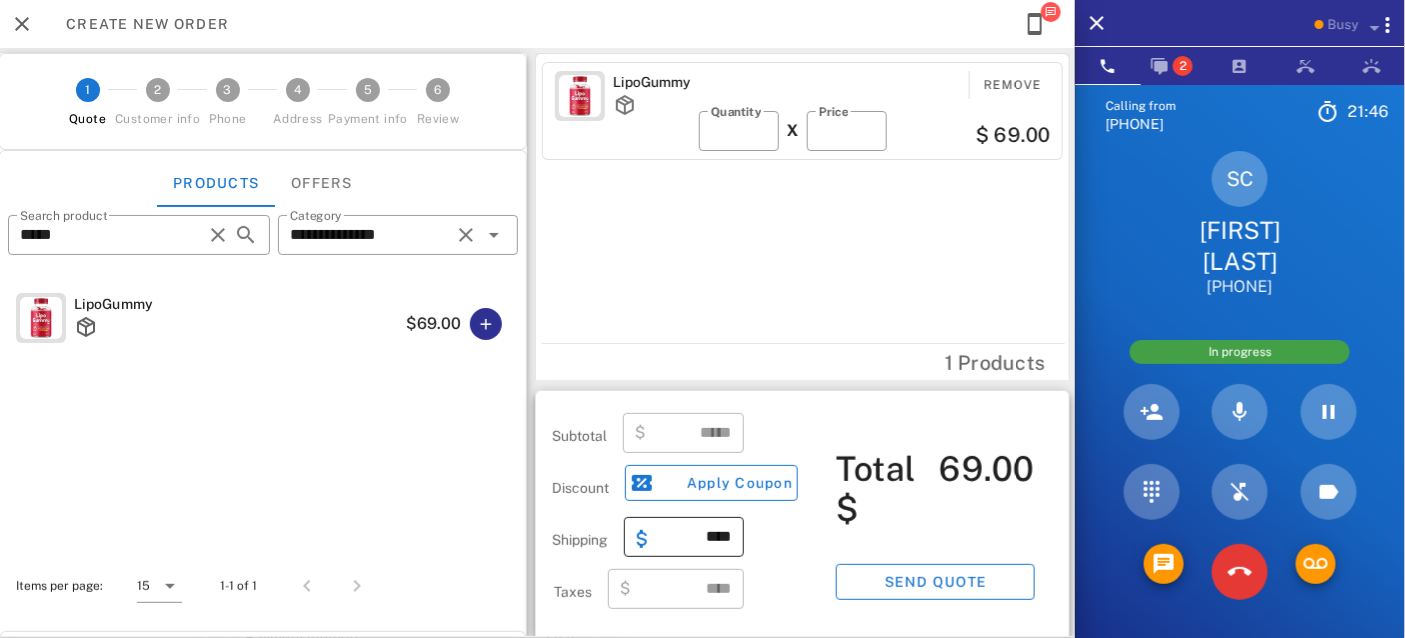 click on "****" at bounding box center [696, 537] 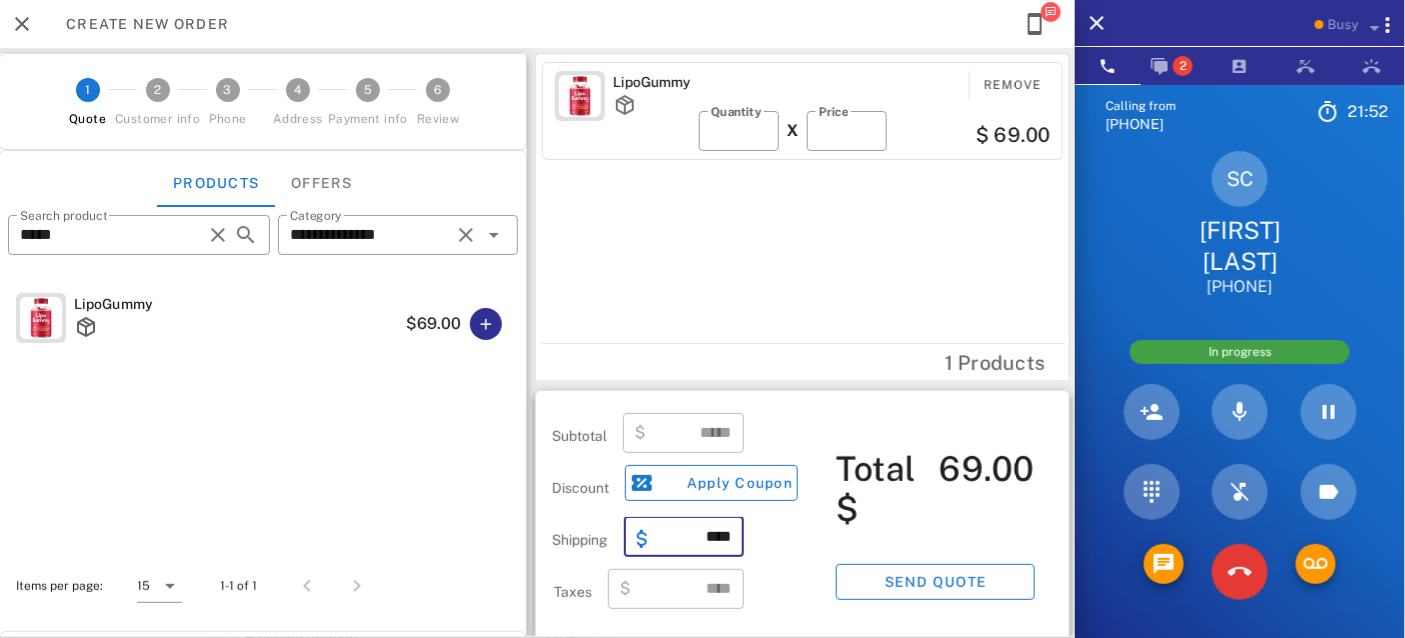 click on "****" at bounding box center [696, 537] 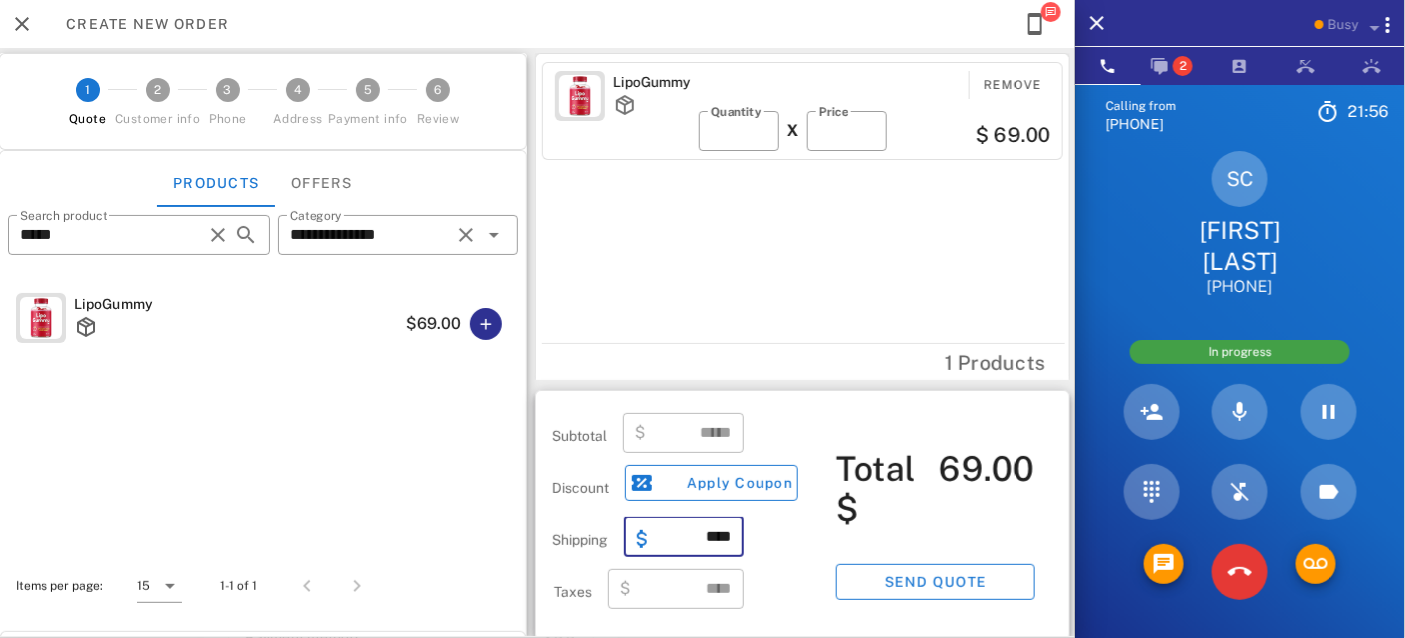 click on "​ ****" at bounding box center (684, 537) 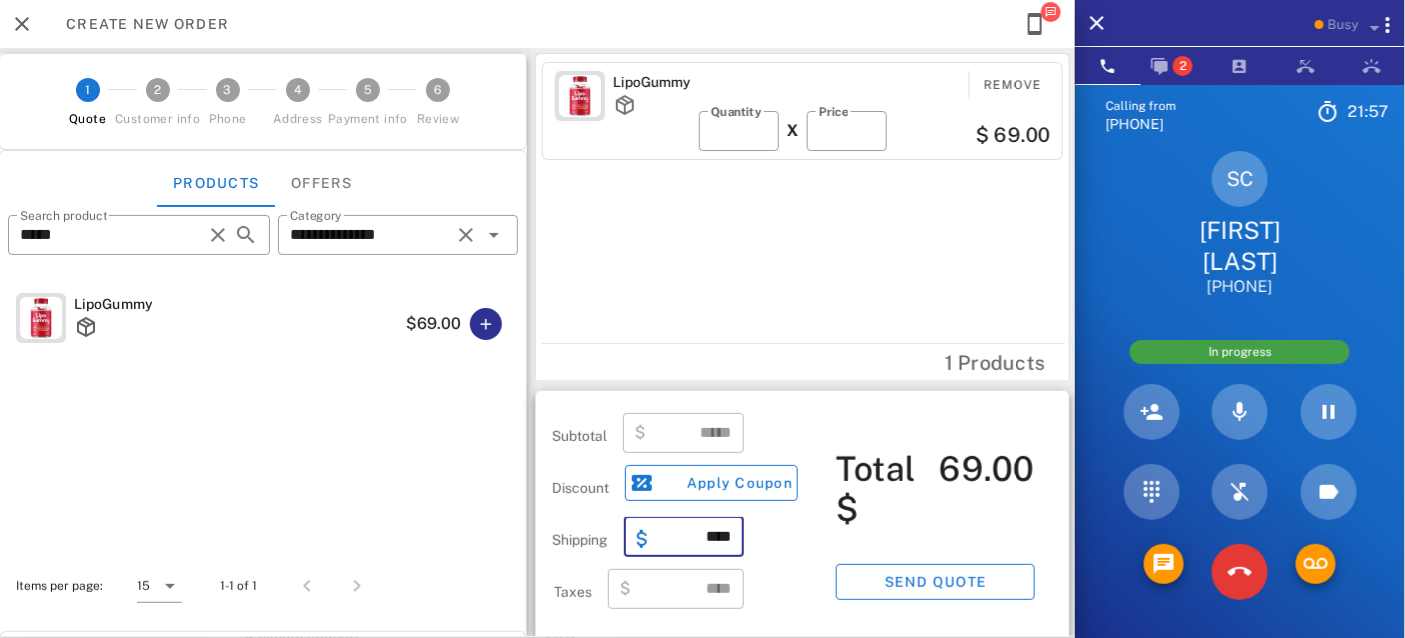 click on "​ ****" at bounding box center (684, 537) 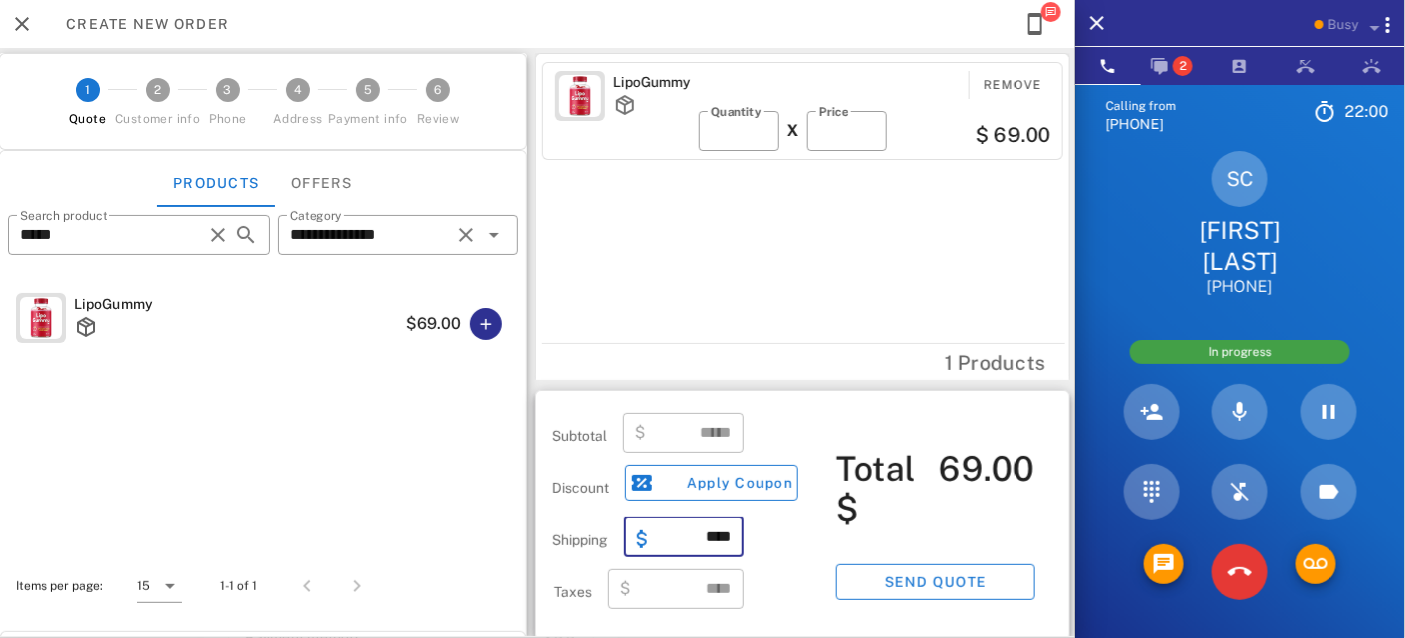 drag, startPoint x: 731, startPoint y: 537, endPoint x: 711, endPoint y: 537, distance: 20 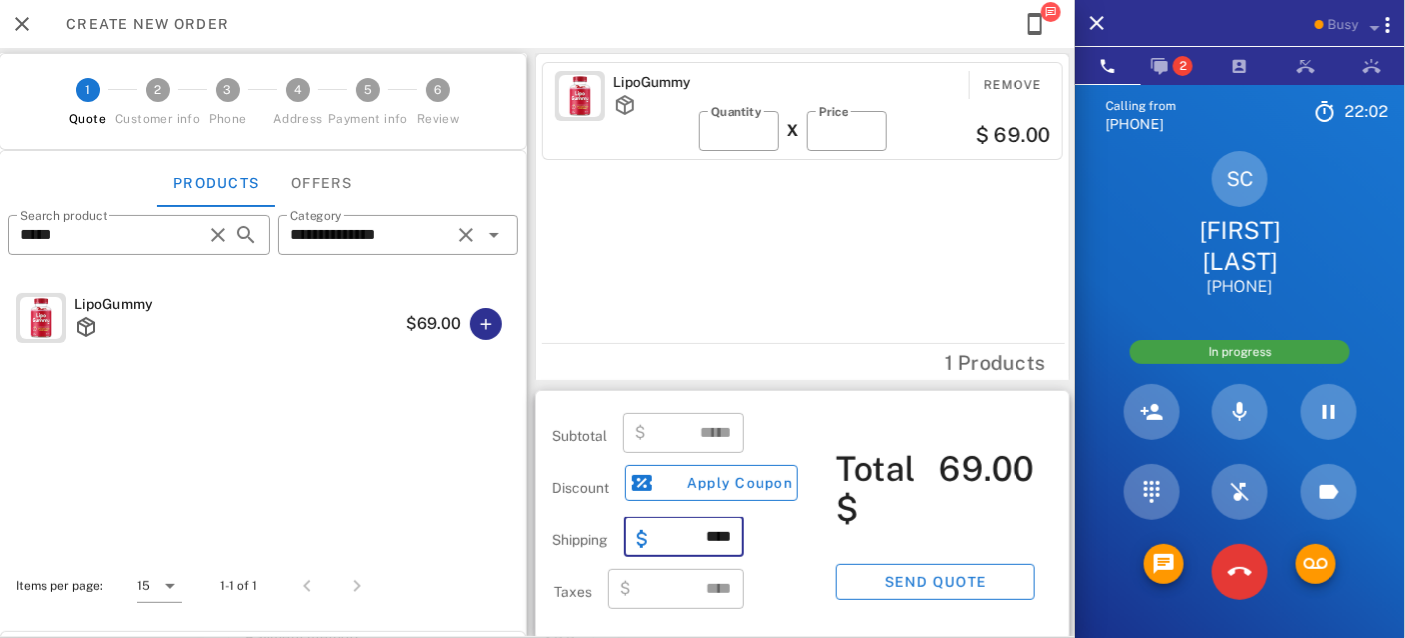 click on "****" at bounding box center (696, 537) 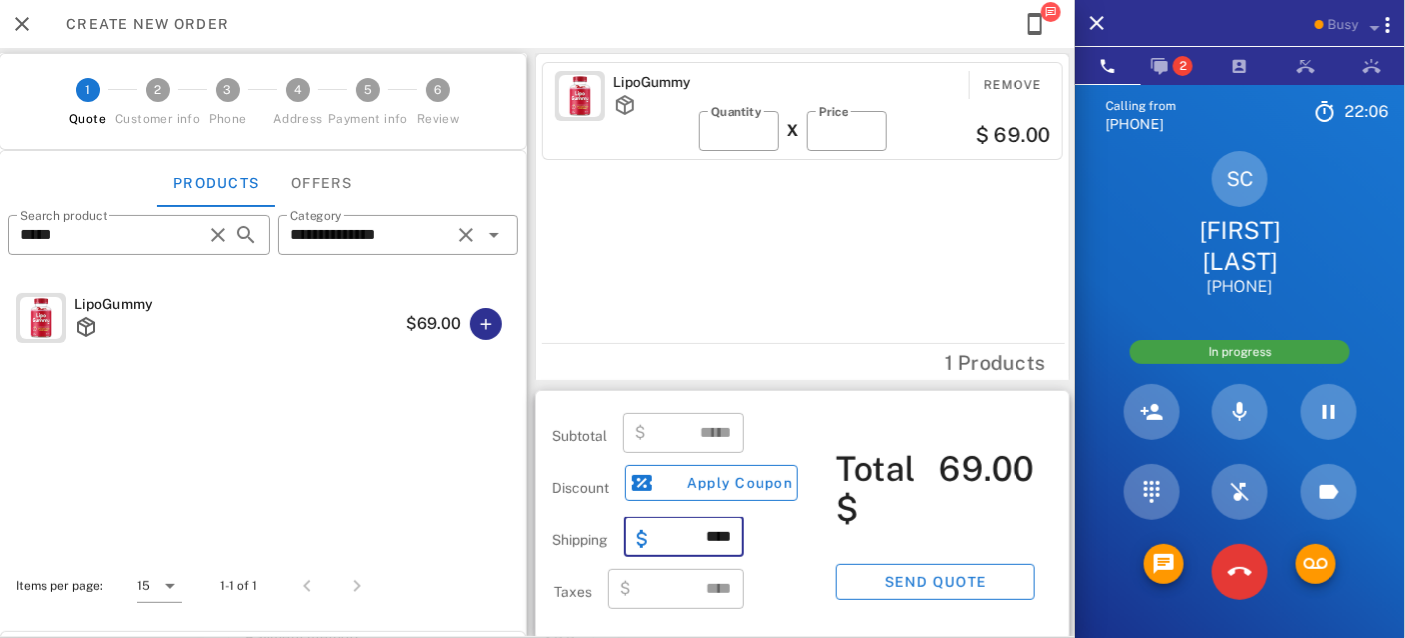 type on "****" 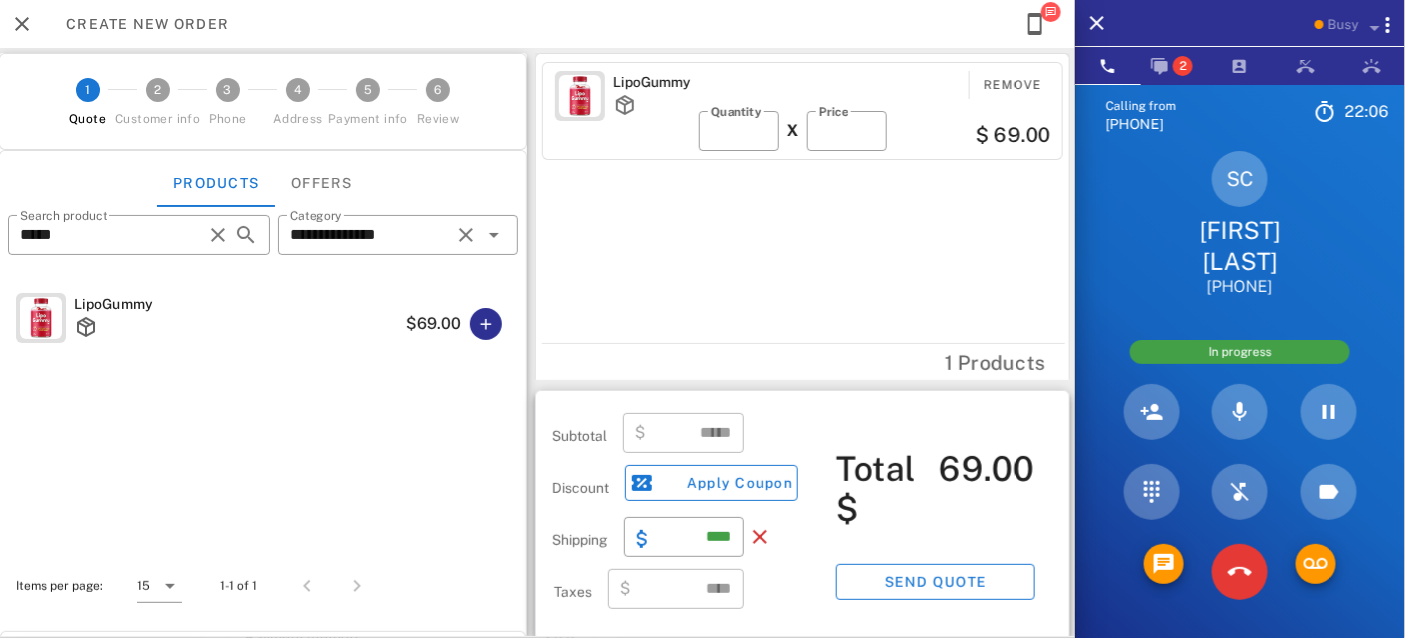 click on "Subtotal ​ $ *****  Discount  Apply Coupon Shipping ​ ****  Taxes  ​ $ ****" at bounding box center [640, 515] 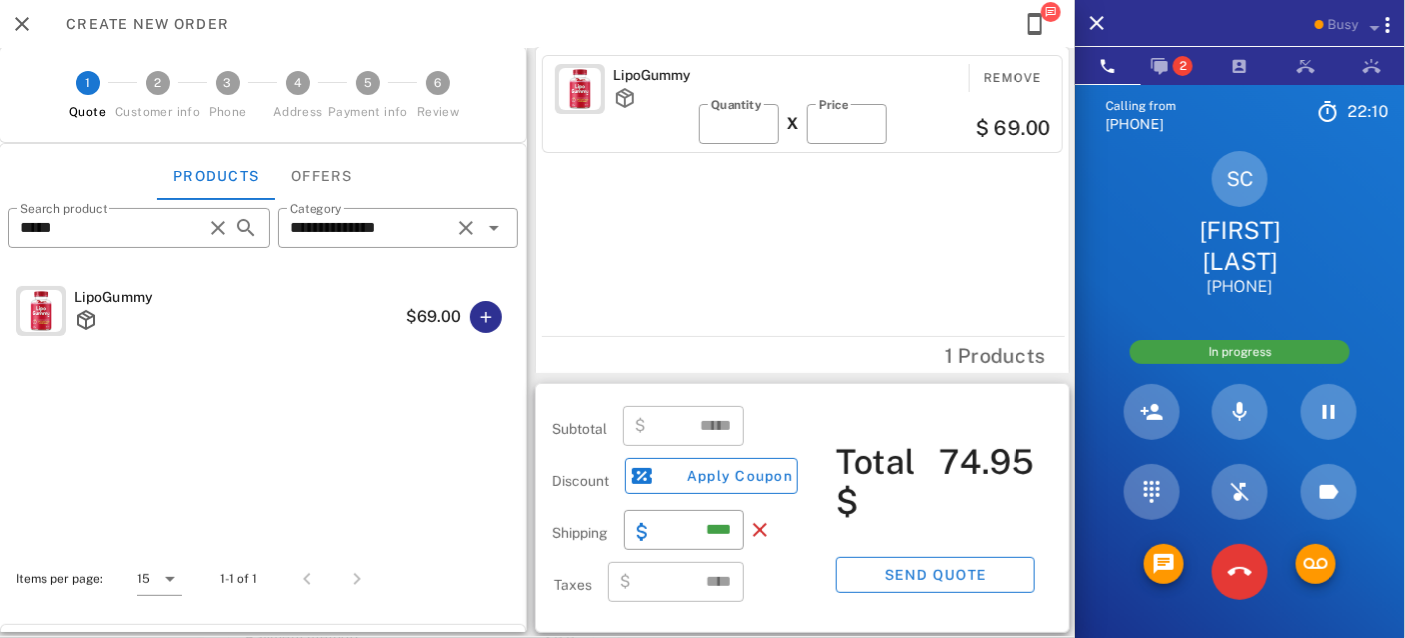 scroll, scrollTop: 0, scrollLeft: 0, axis: both 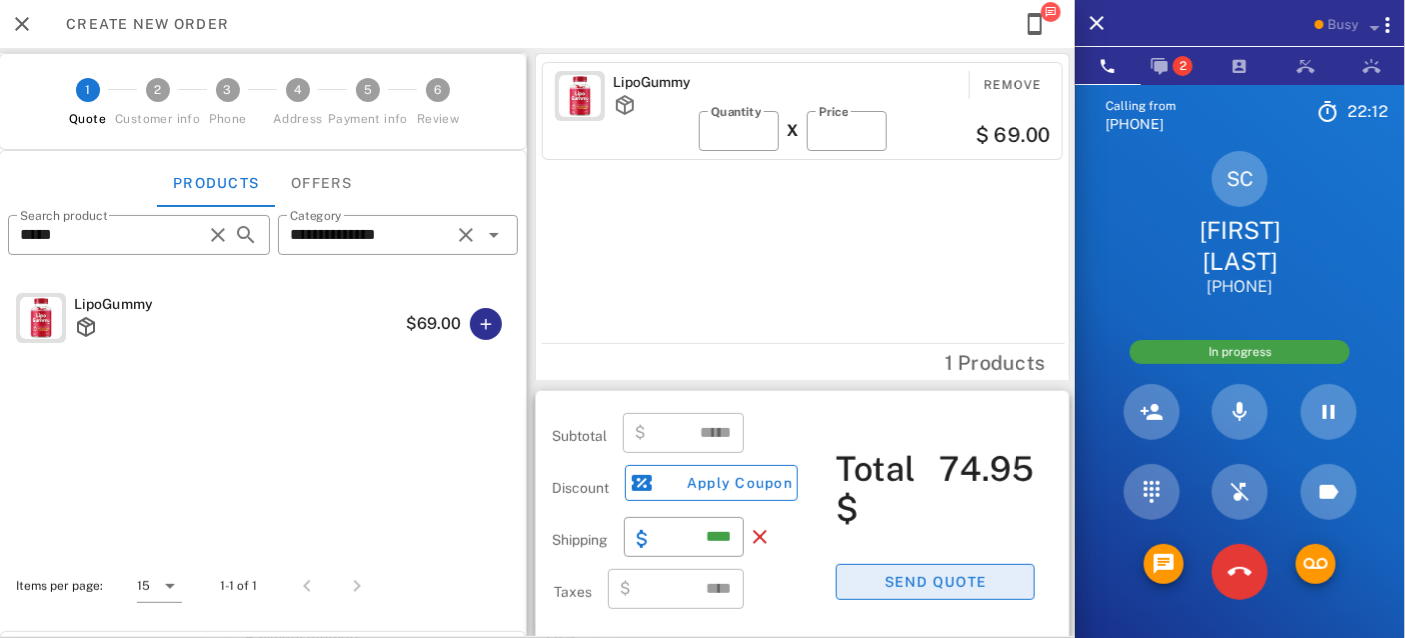 click on "Send quote" at bounding box center (935, 582) 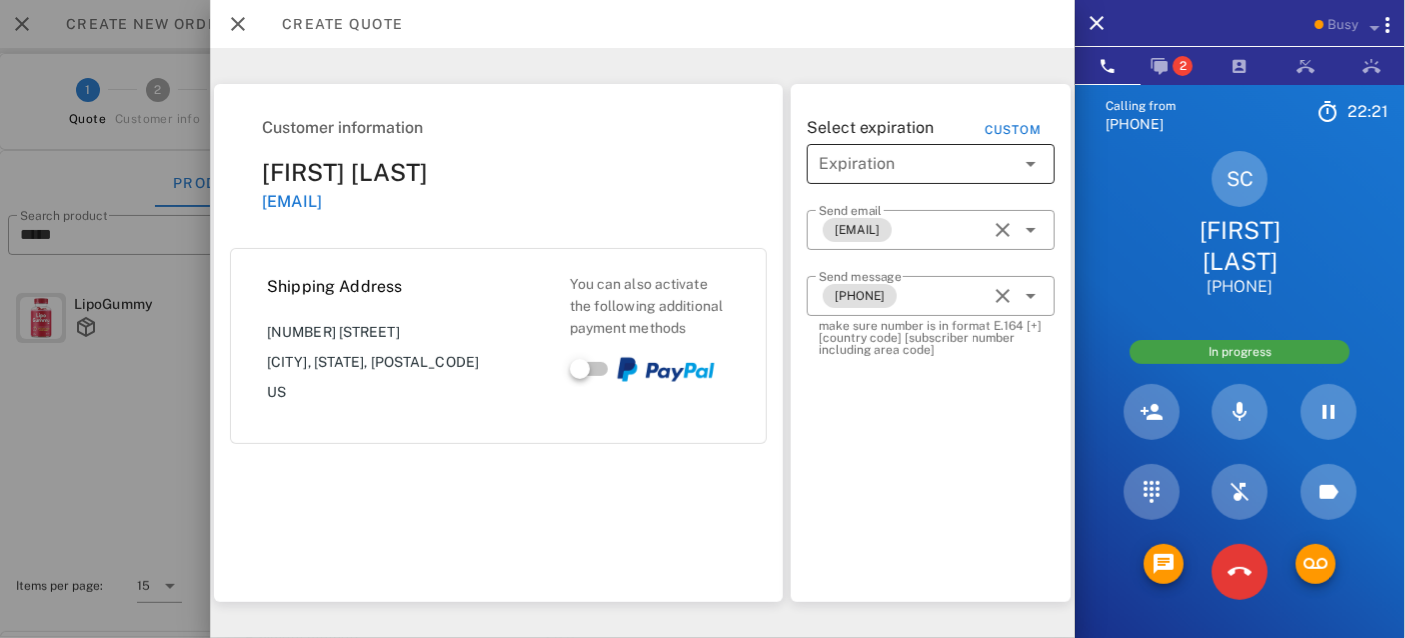 click at bounding box center (917, 164) 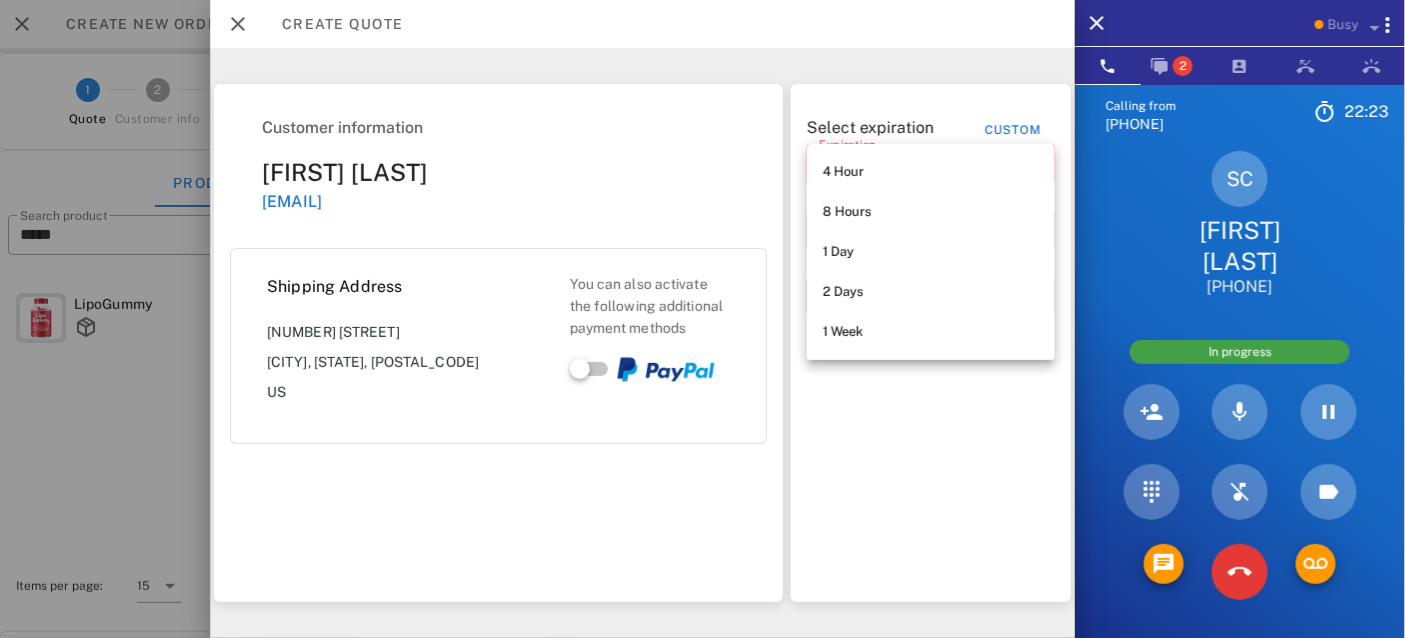 click on "Customer information   [FIRST] [LAST]   [EMAIL]" at bounding box center [498, 166] 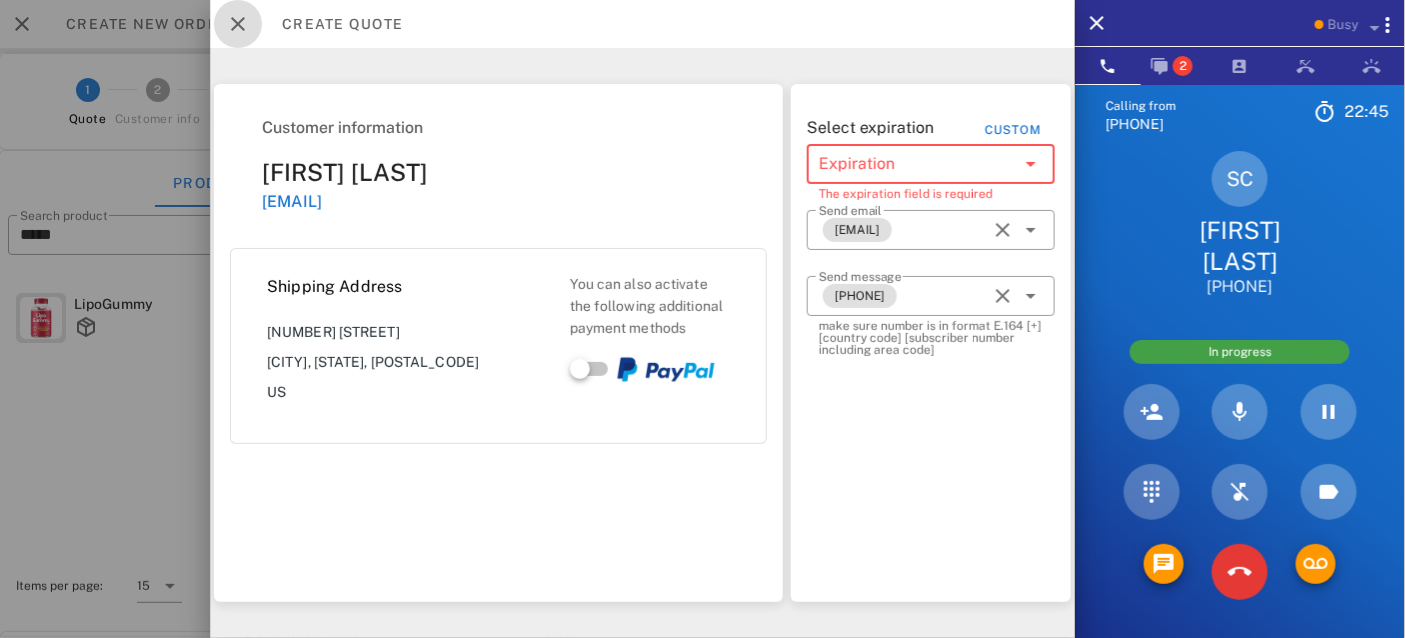 click at bounding box center [238, 24] 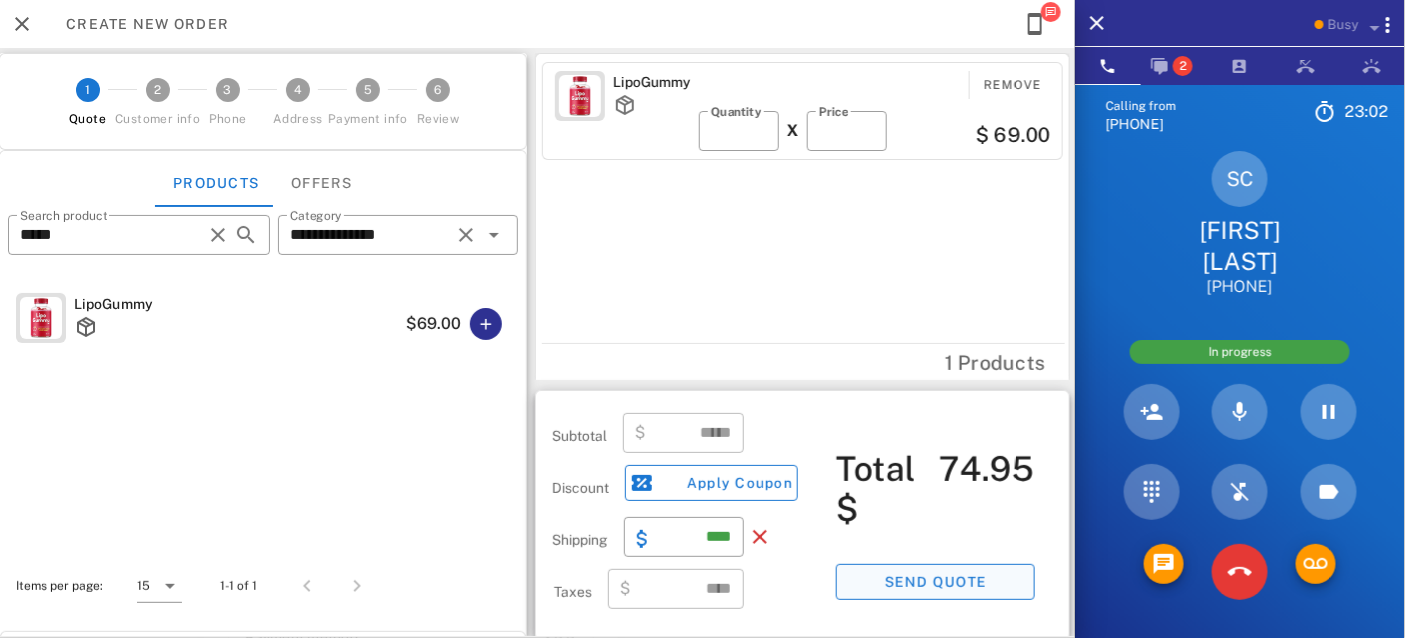 scroll, scrollTop: 7, scrollLeft: 0, axis: vertical 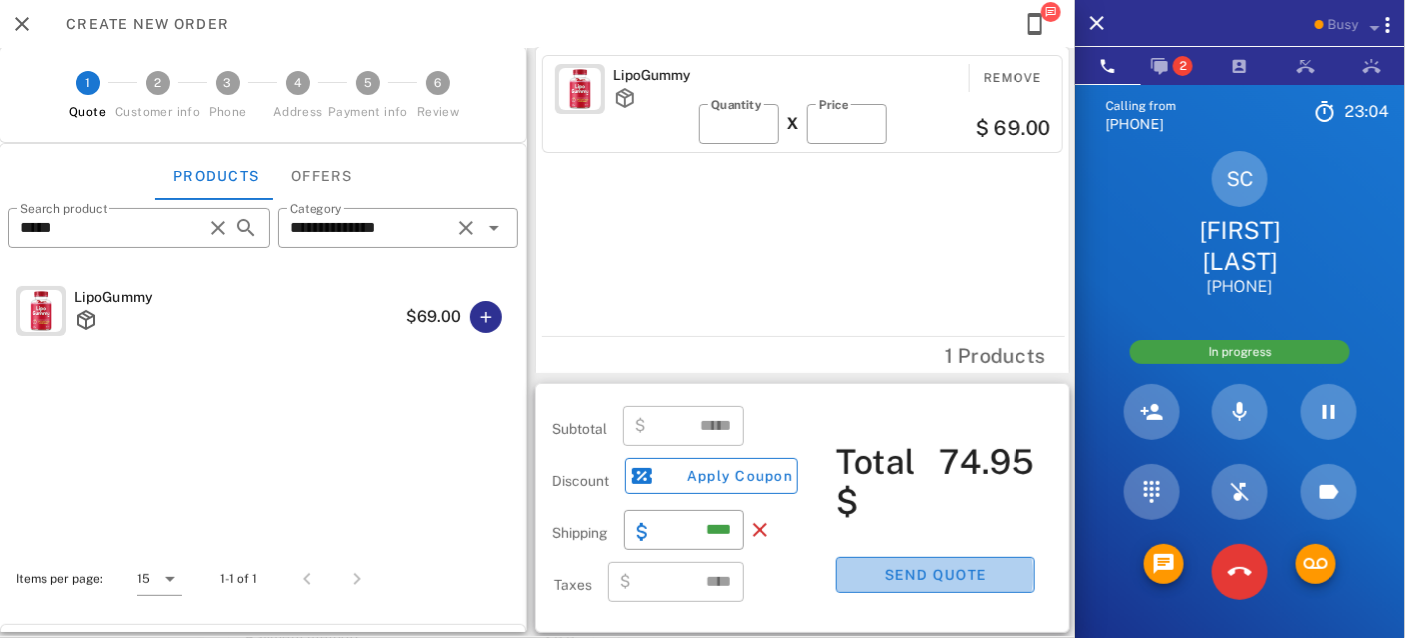 click on "Send quote" at bounding box center (935, 575) 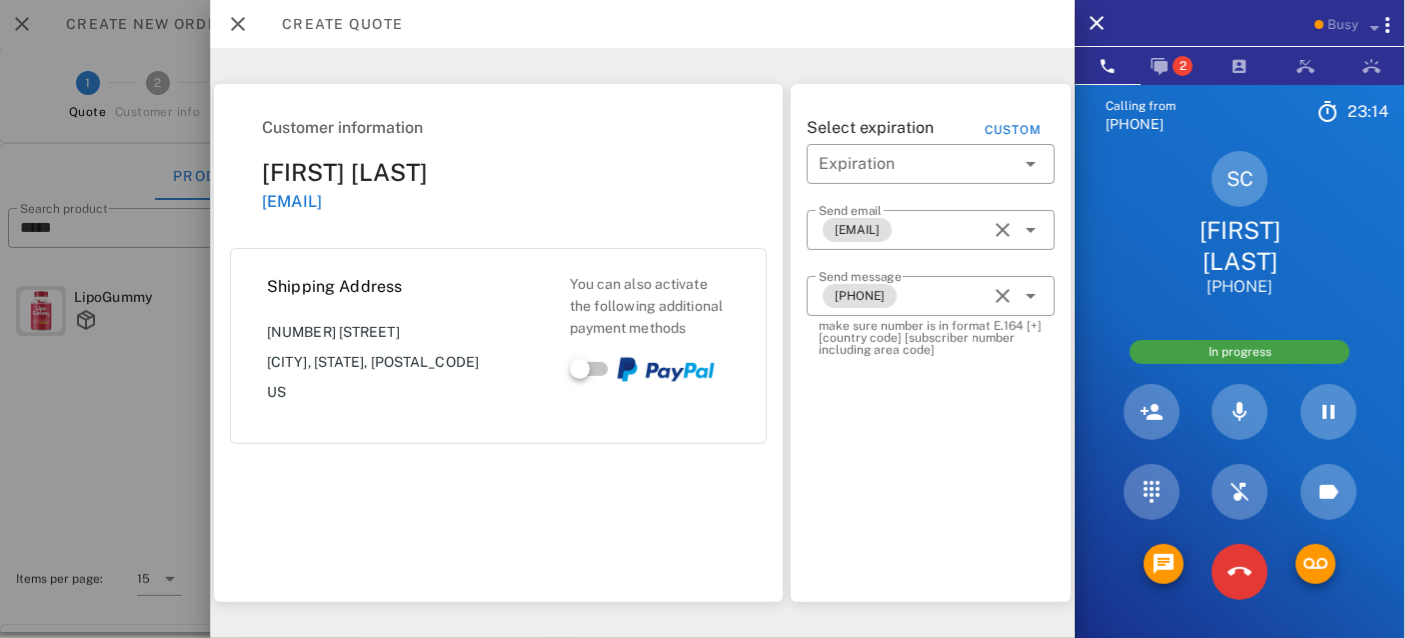 scroll, scrollTop: 0, scrollLeft: 0, axis: both 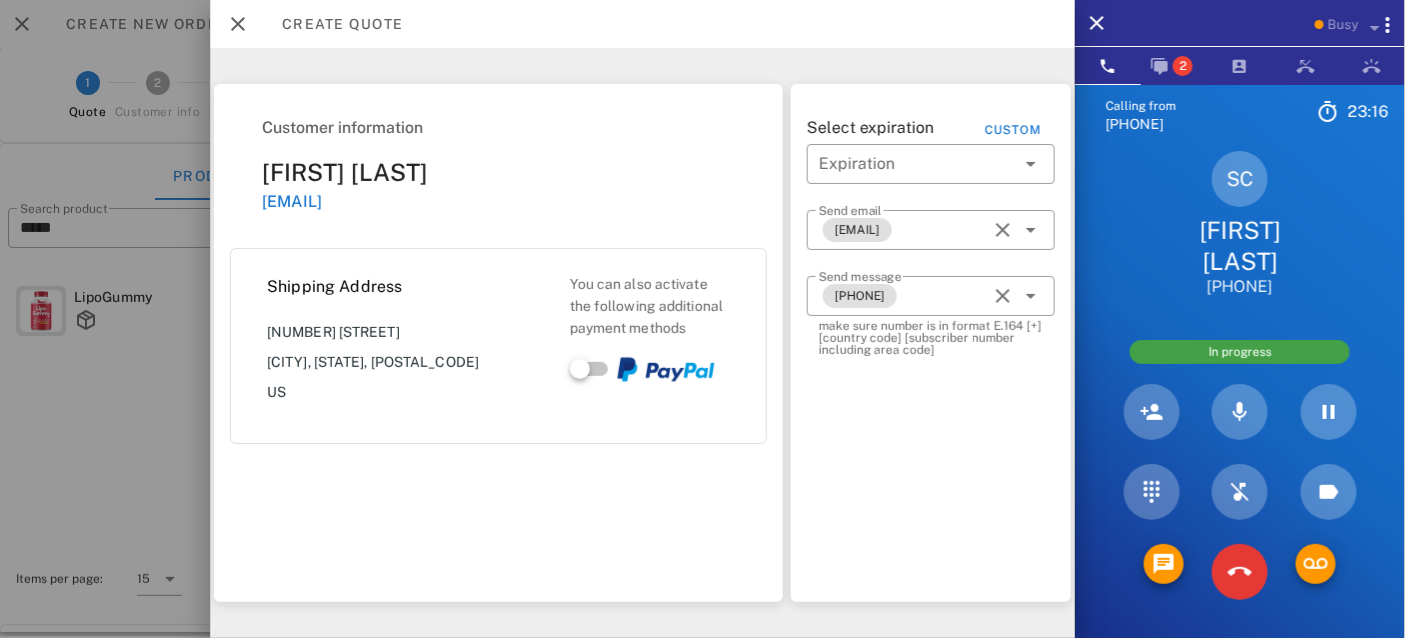 click on "Customer information   [FIRST] [LAST]   escarroll@[EXAMPLE.COM]   Shipping Address   [NUMBER] [STREET]   [CITY], [STATE], [ZIP]   US   You can also activate the following additional payment methods" at bounding box center (498, 343) 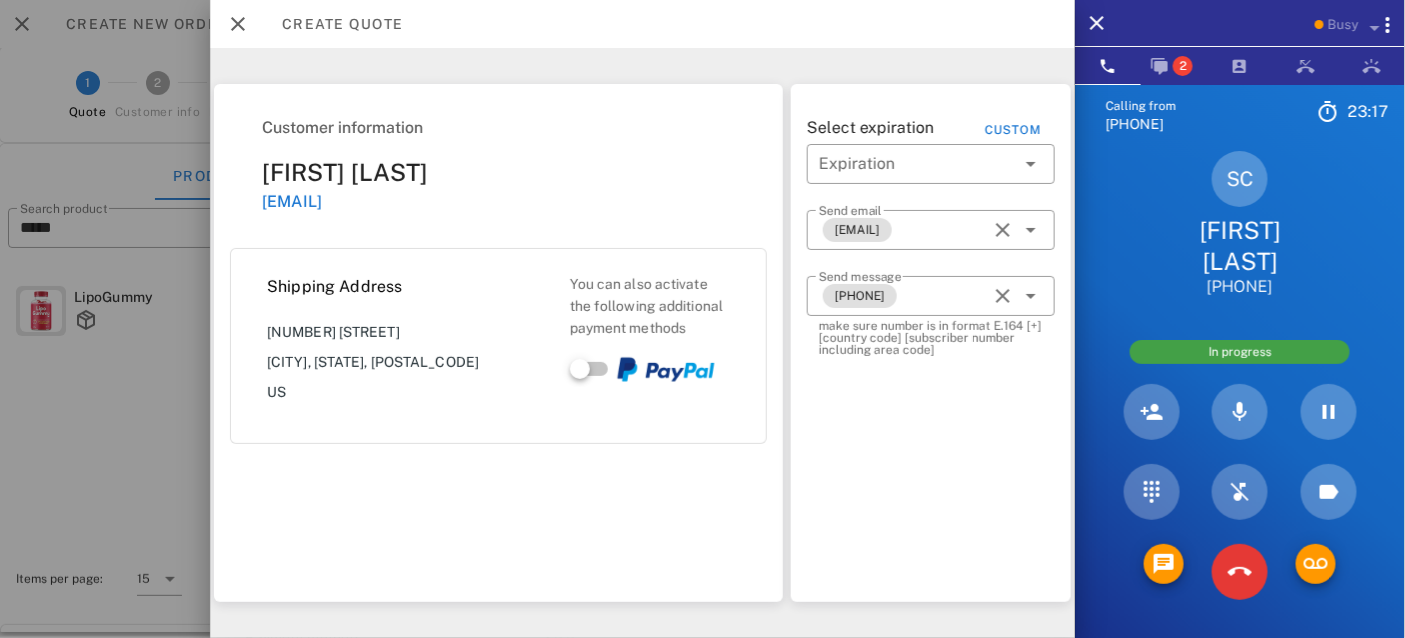 scroll, scrollTop: 380, scrollLeft: 0, axis: vertical 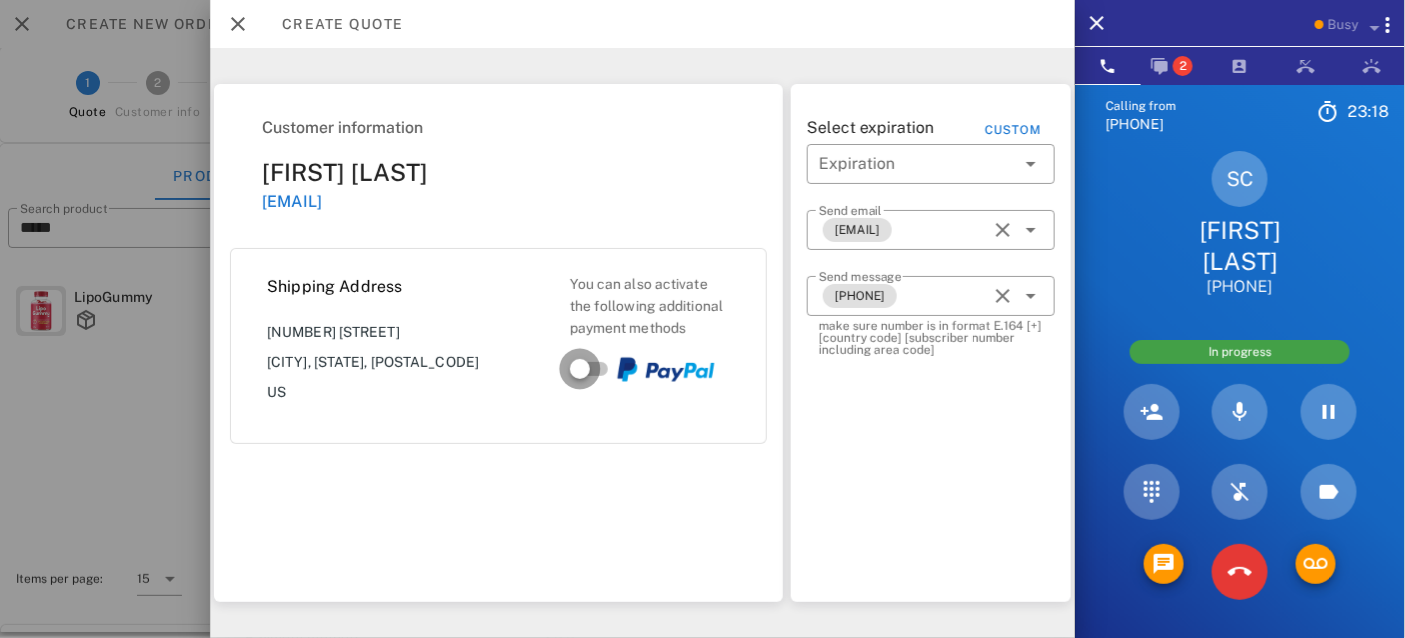 click at bounding box center (580, 369) 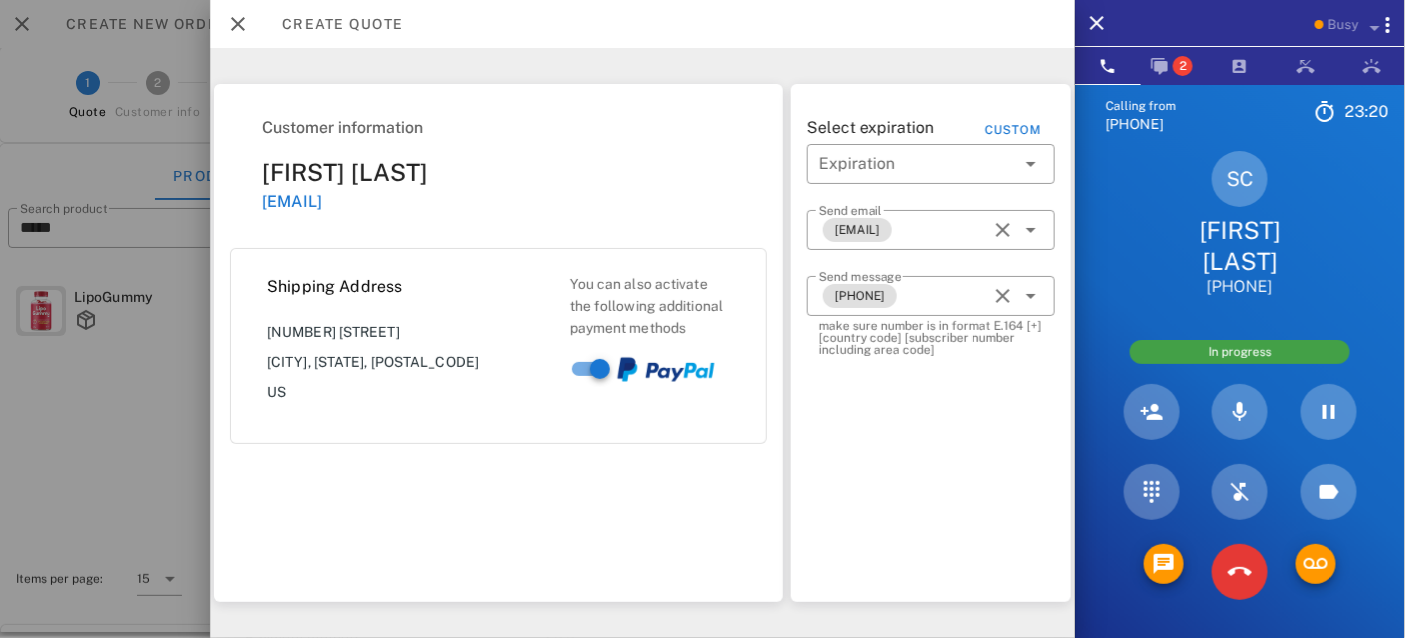 drag, startPoint x: 1182, startPoint y: 23, endPoint x: 1316, endPoint y: 42, distance: 135.34032 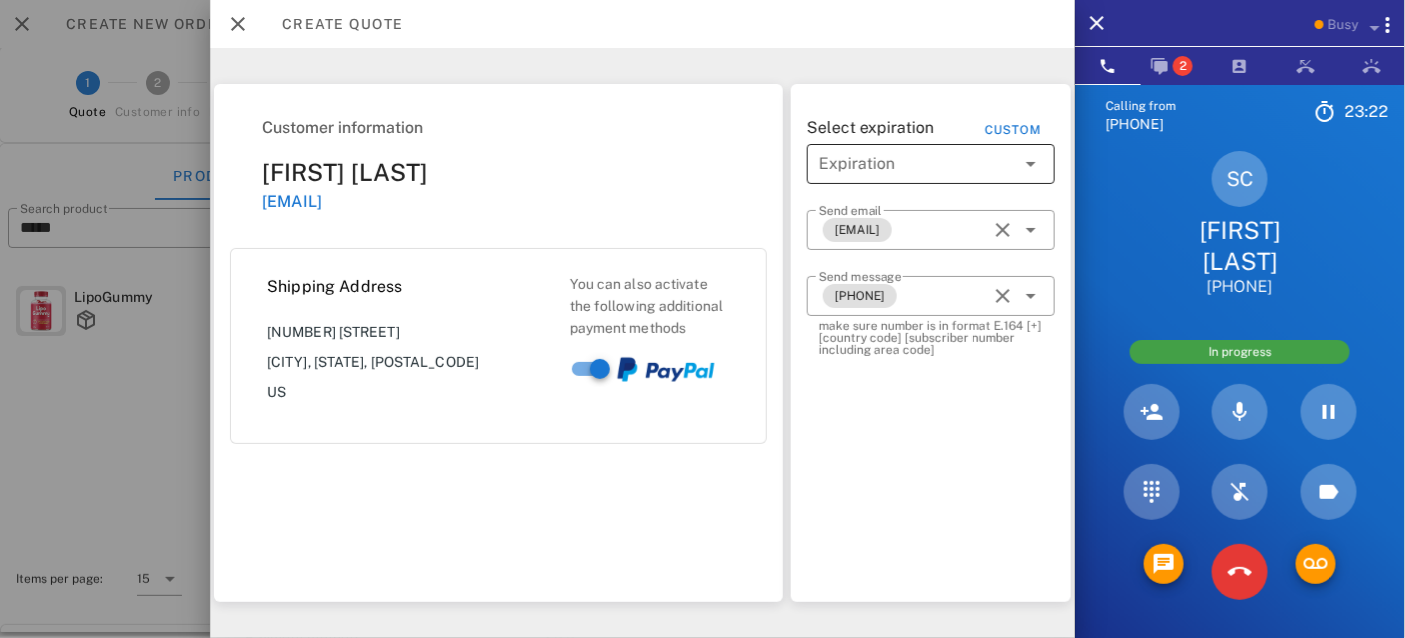 click at bounding box center (917, 164) 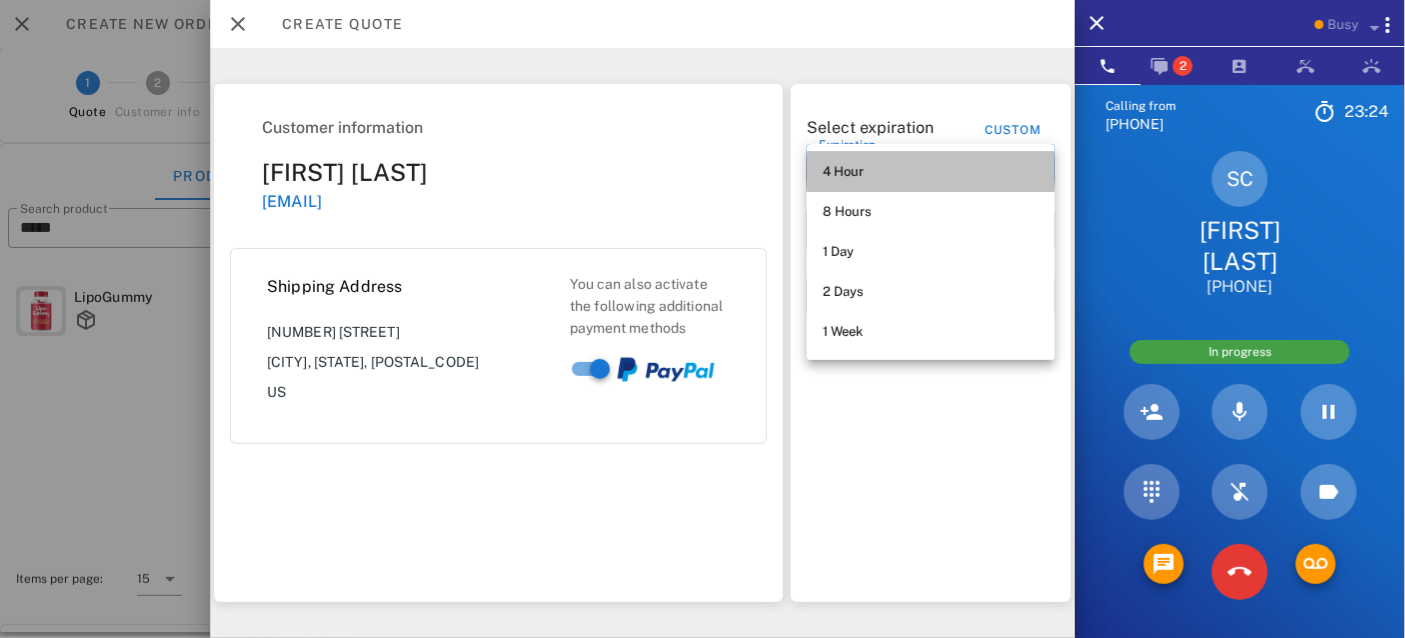 click on "4 Hour" at bounding box center [931, 172] 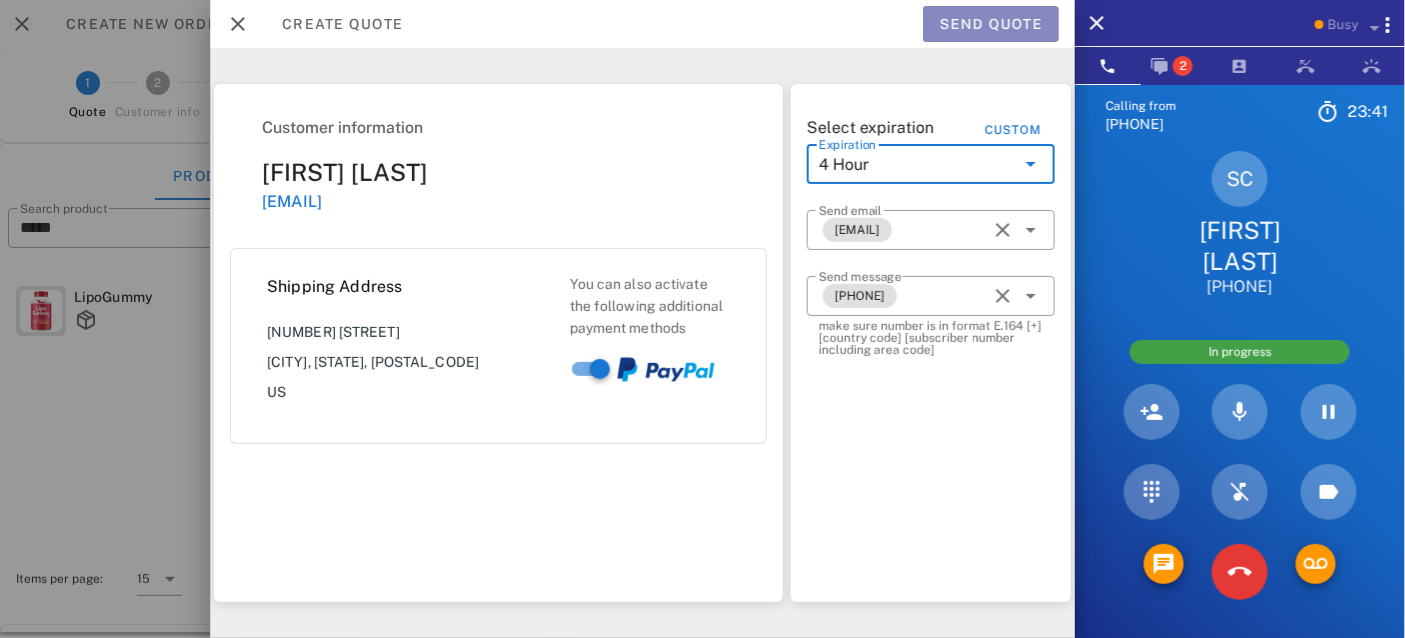 click on "Send quote" at bounding box center (991, 24) 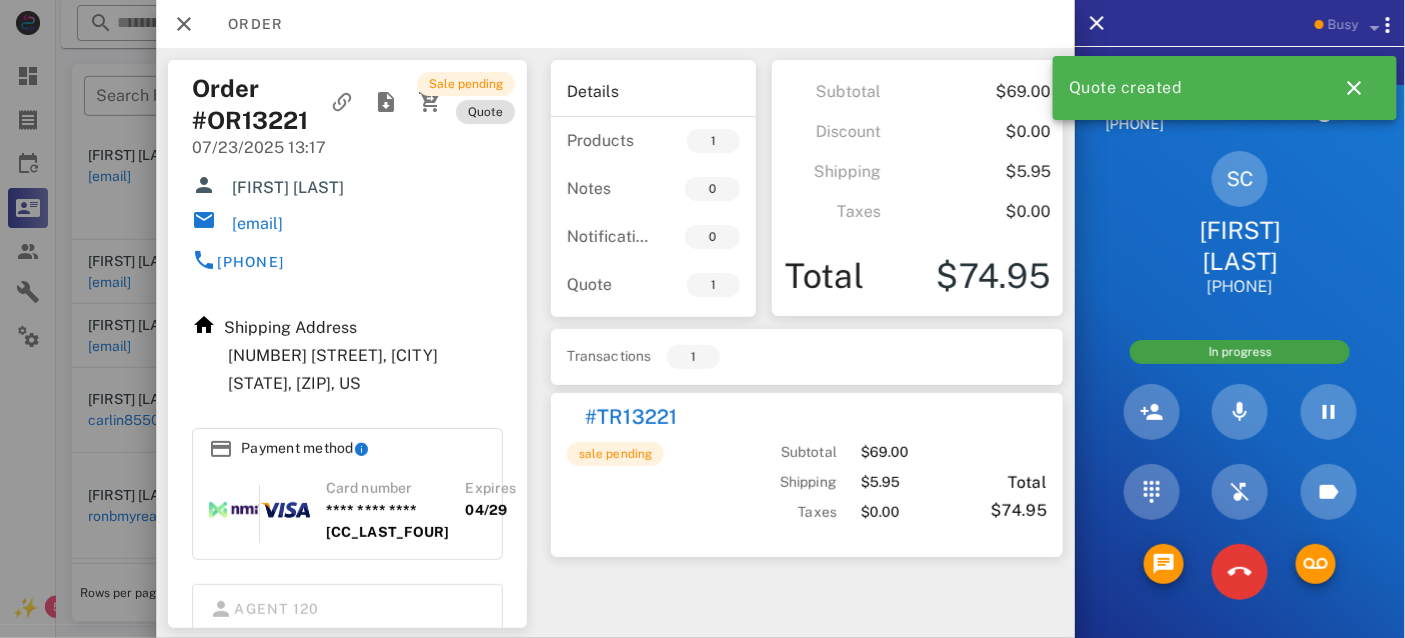 click at bounding box center [285, 510] 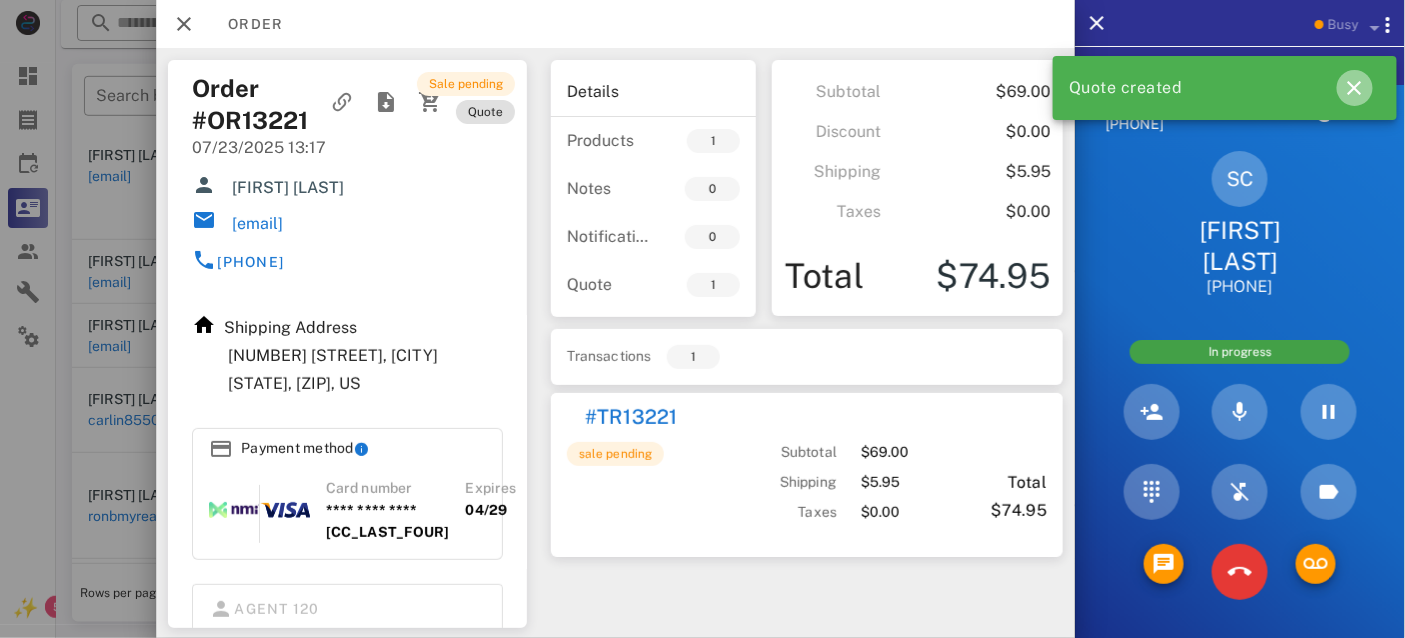 click at bounding box center (1355, 88) 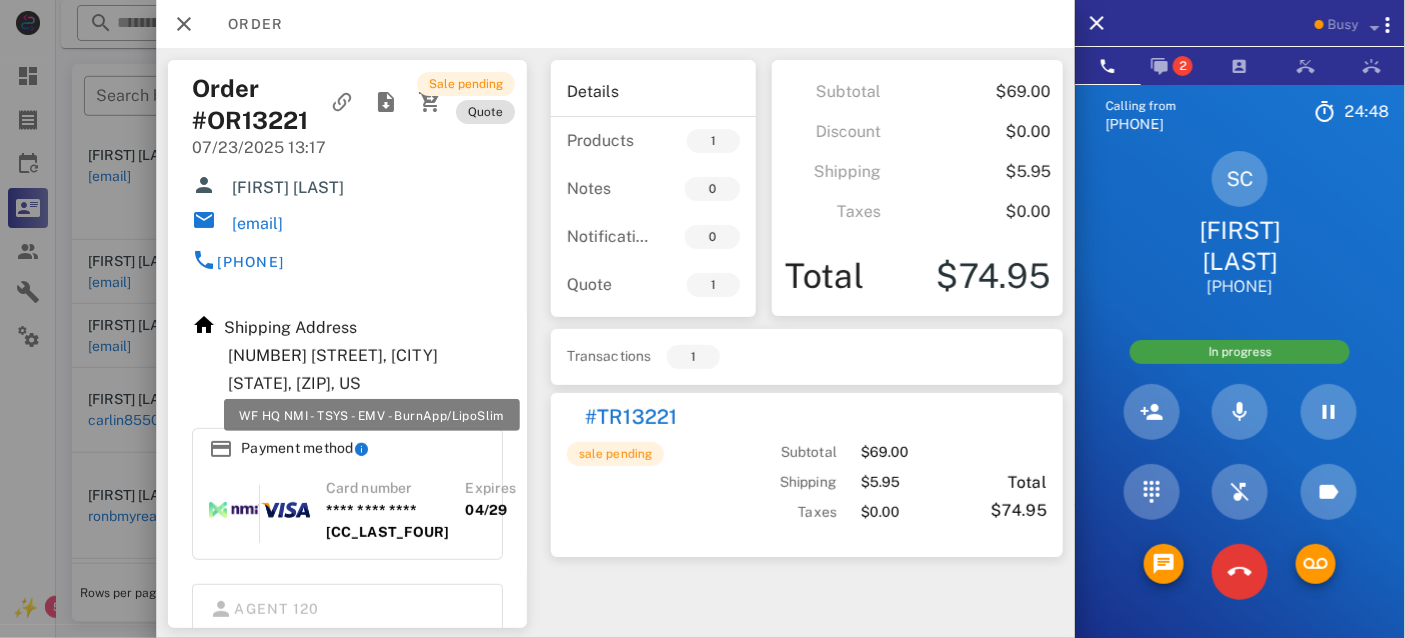 click at bounding box center (362, 449) 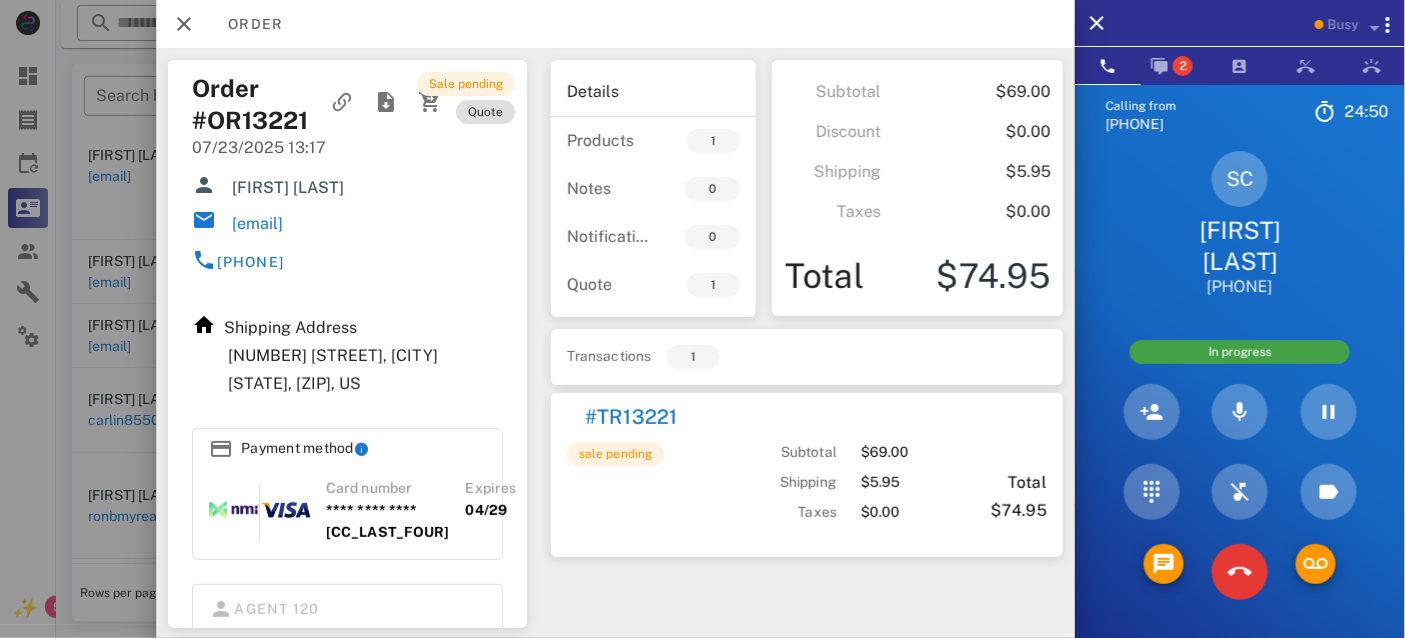 click at bounding box center [285, 510] 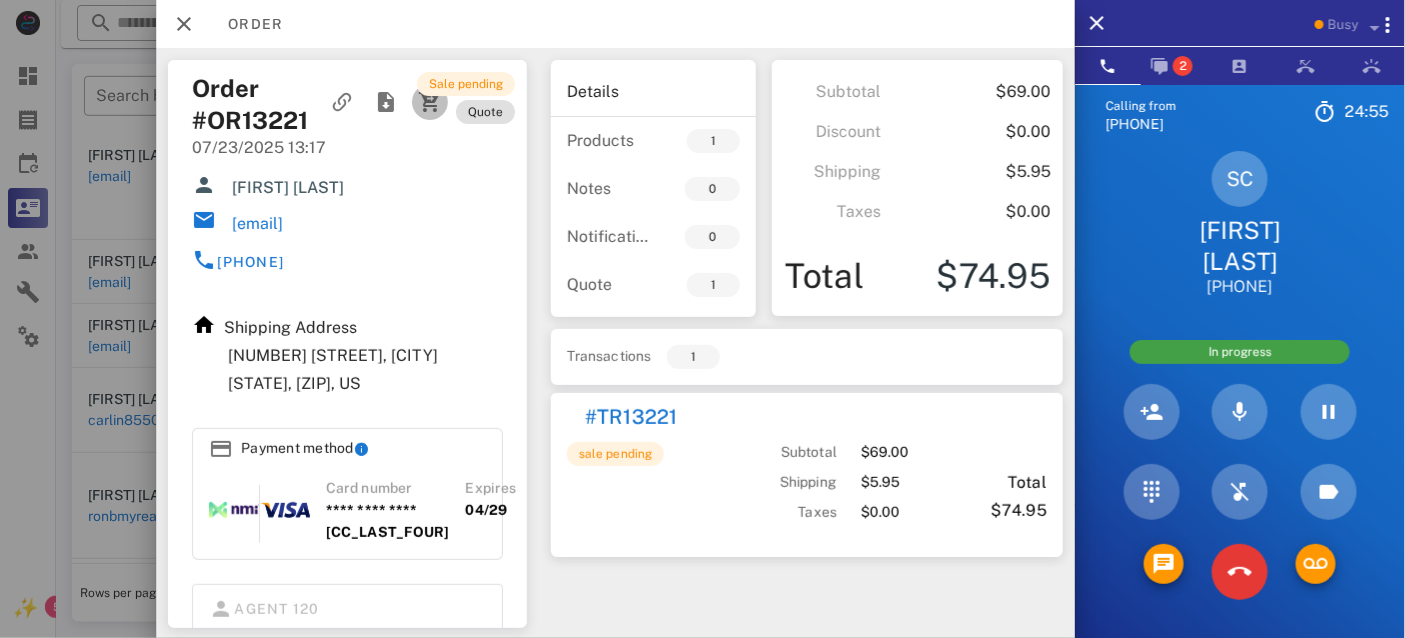click at bounding box center (430, 102) 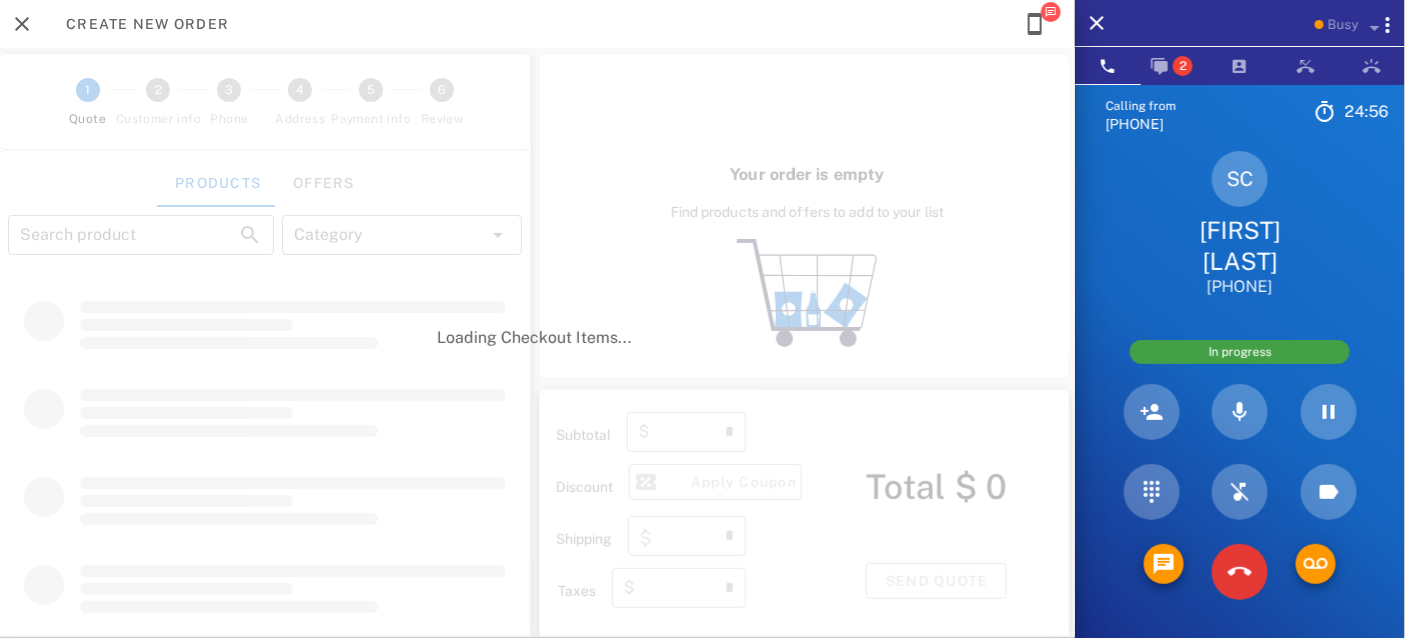 type on "****" 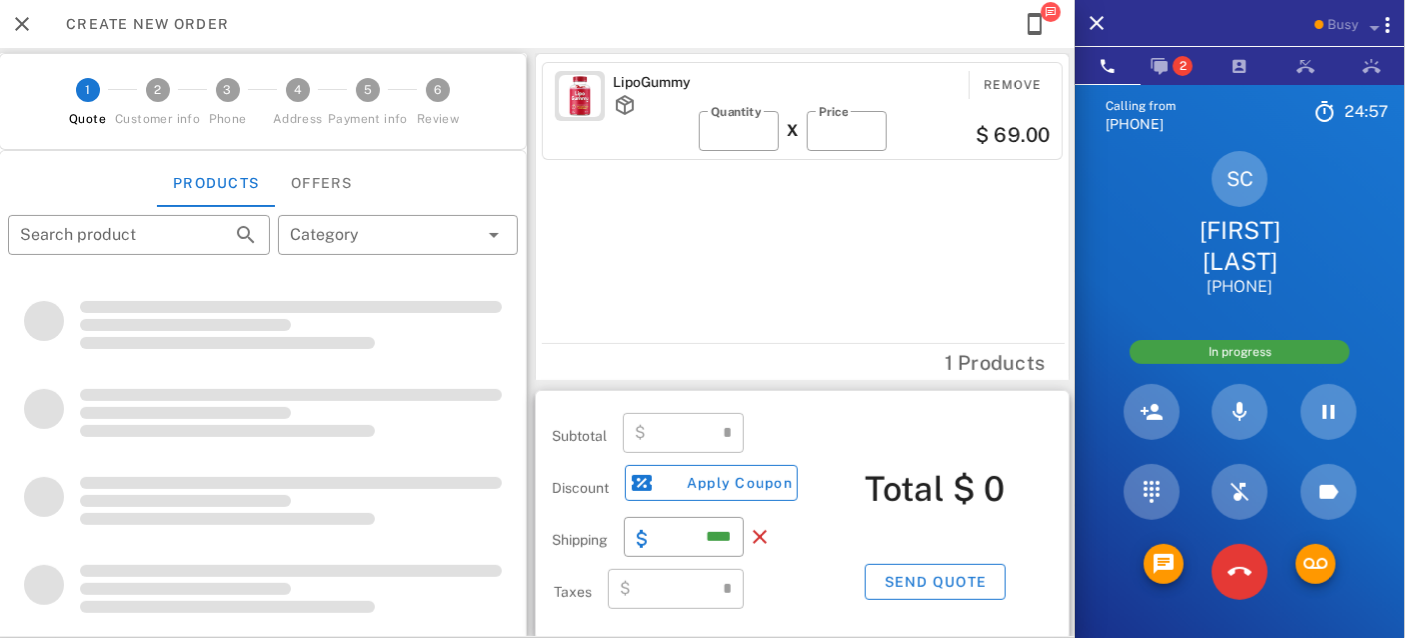 type on "*****" 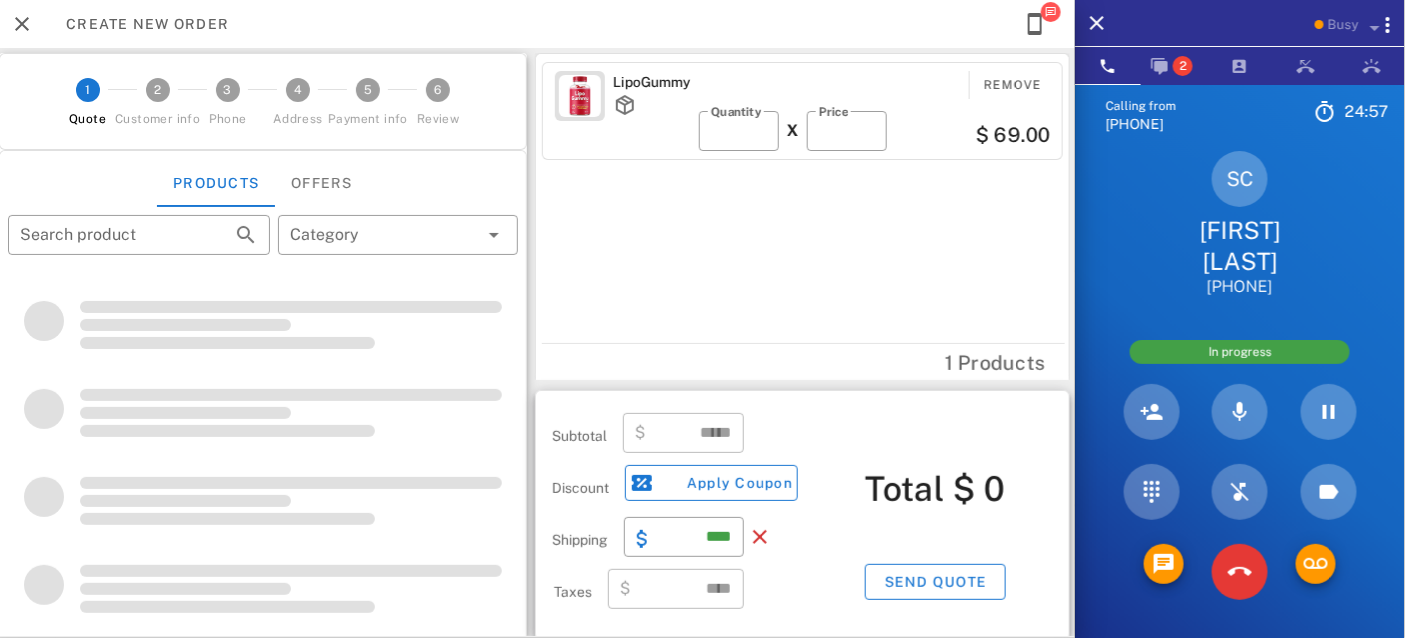 type on "**********" 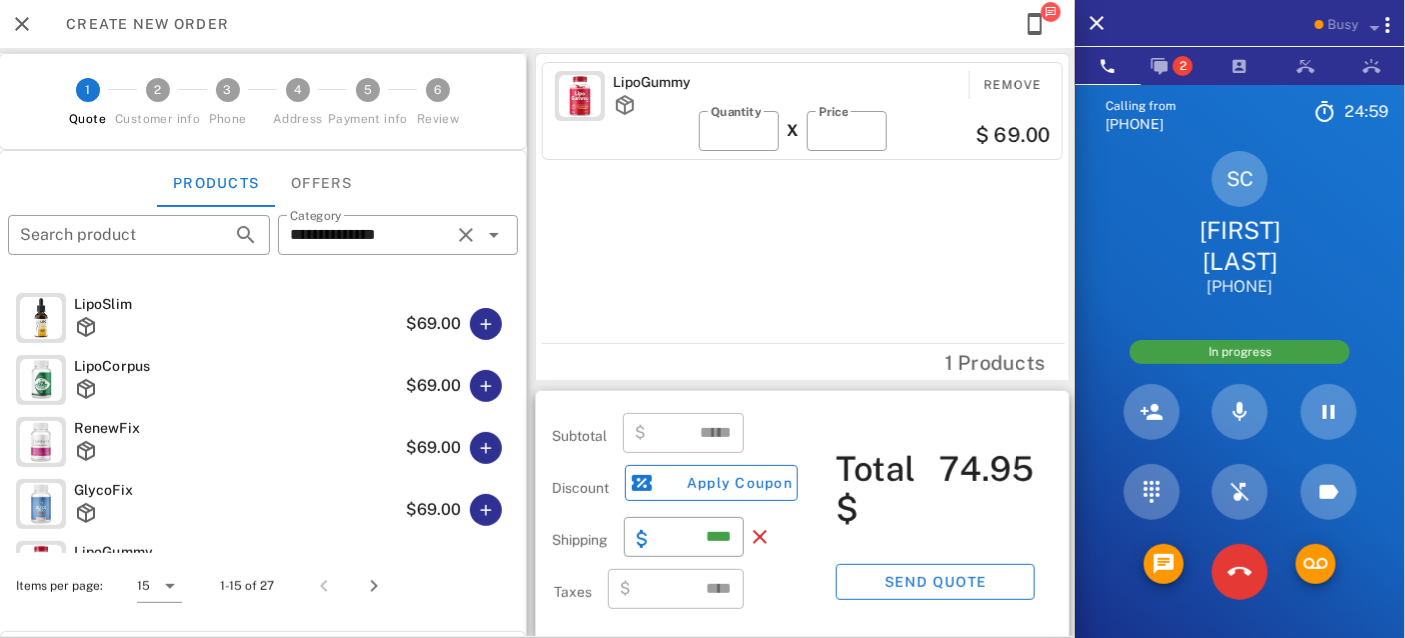 click on "4  Address" at bounding box center (297, 101) 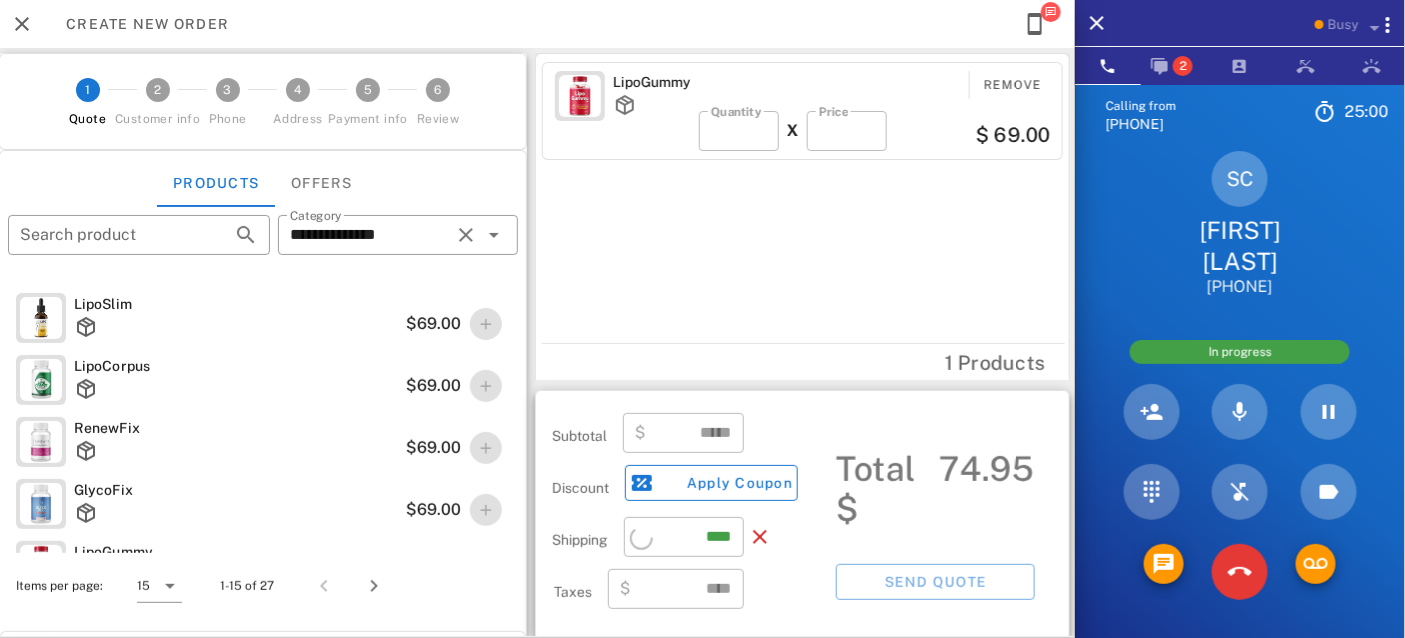 click on "5  Payment info" at bounding box center (367, 101) 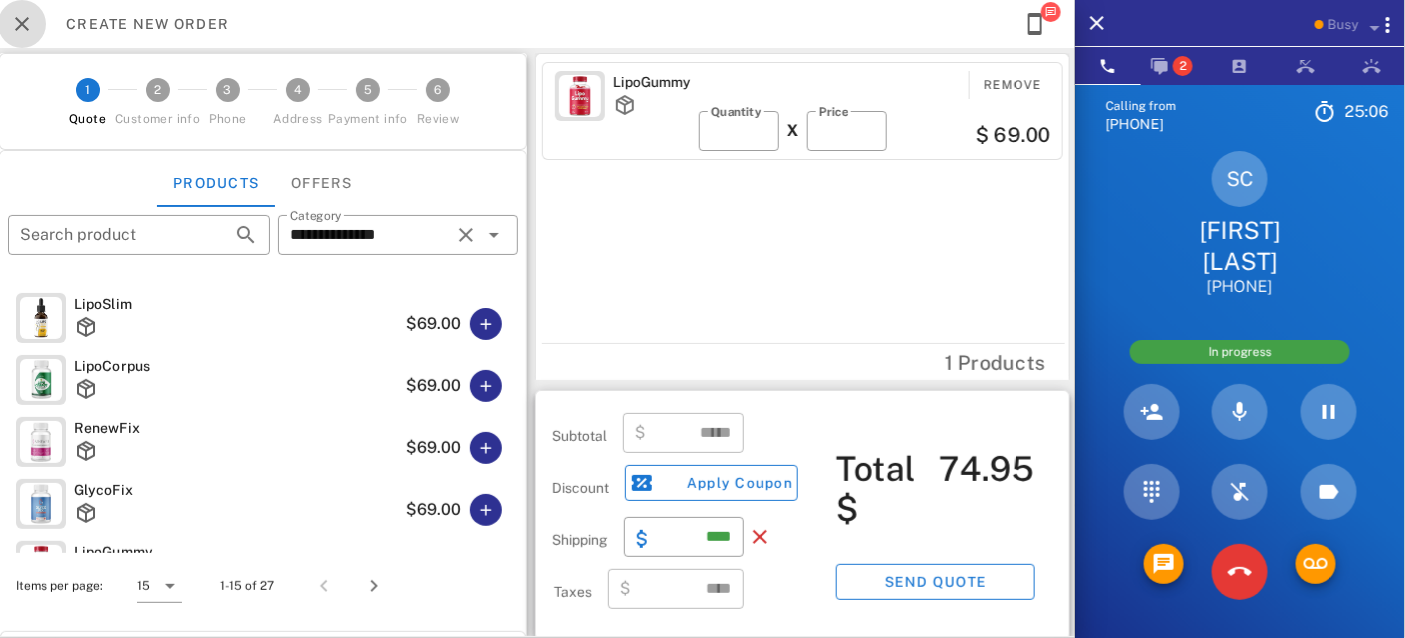 click at bounding box center (22, 24) 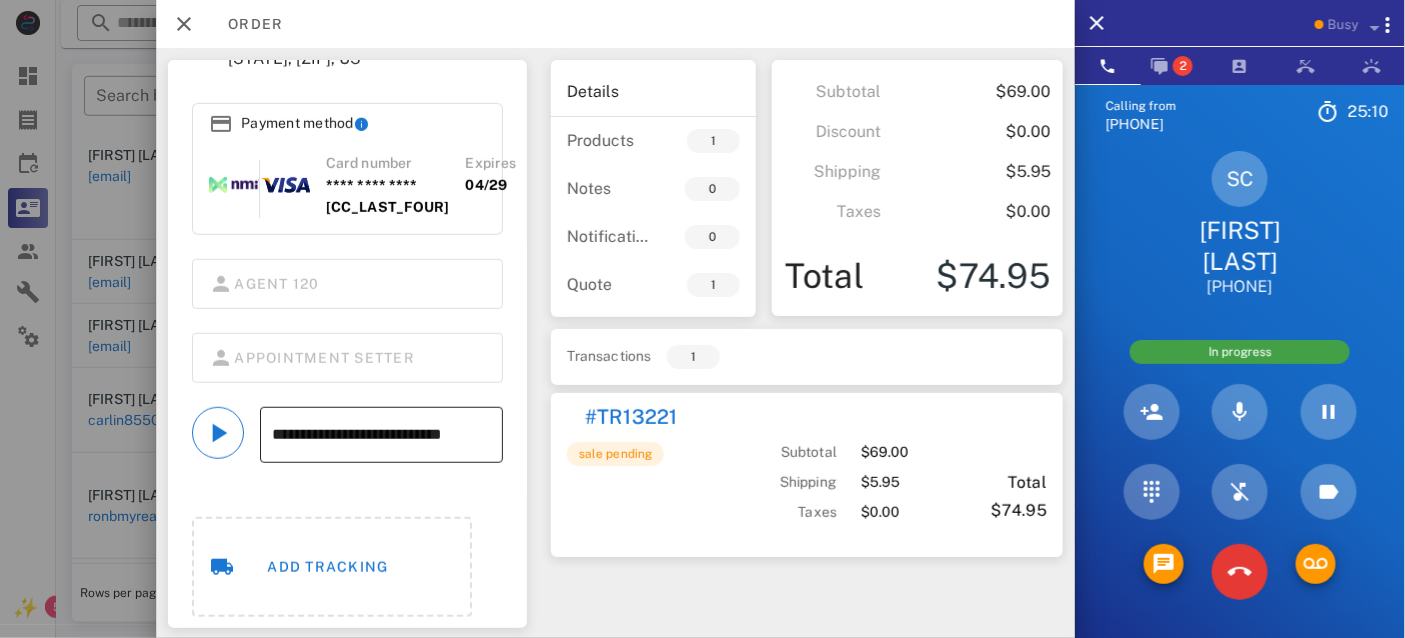 scroll, scrollTop: 177, scrollLeft: 0, axis: vertical 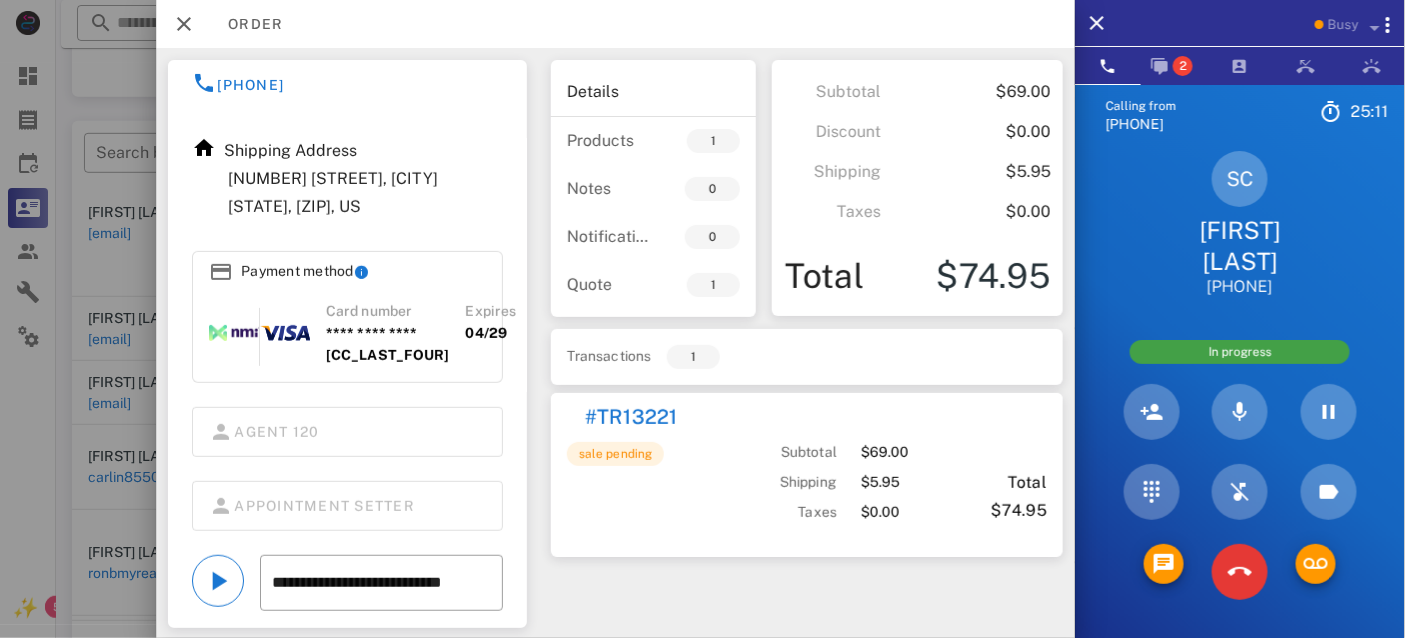 click at bounding box center (285, 333) 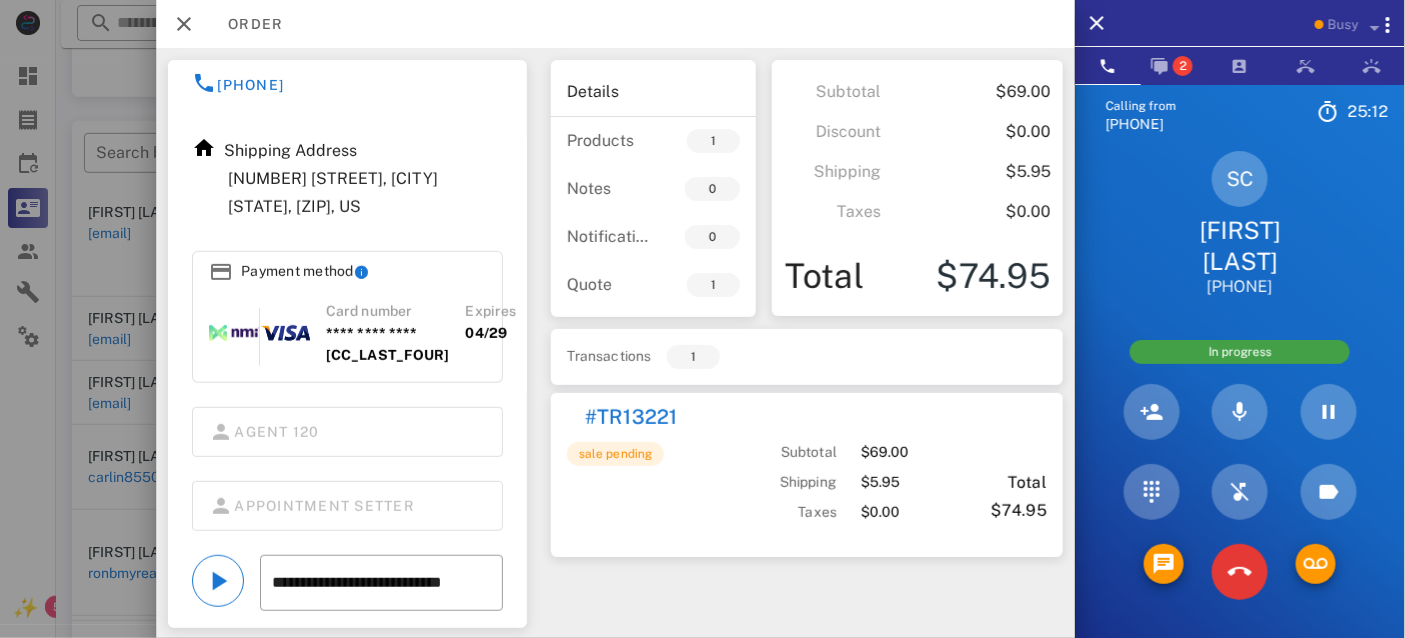 click at bounding box center (234, 333) 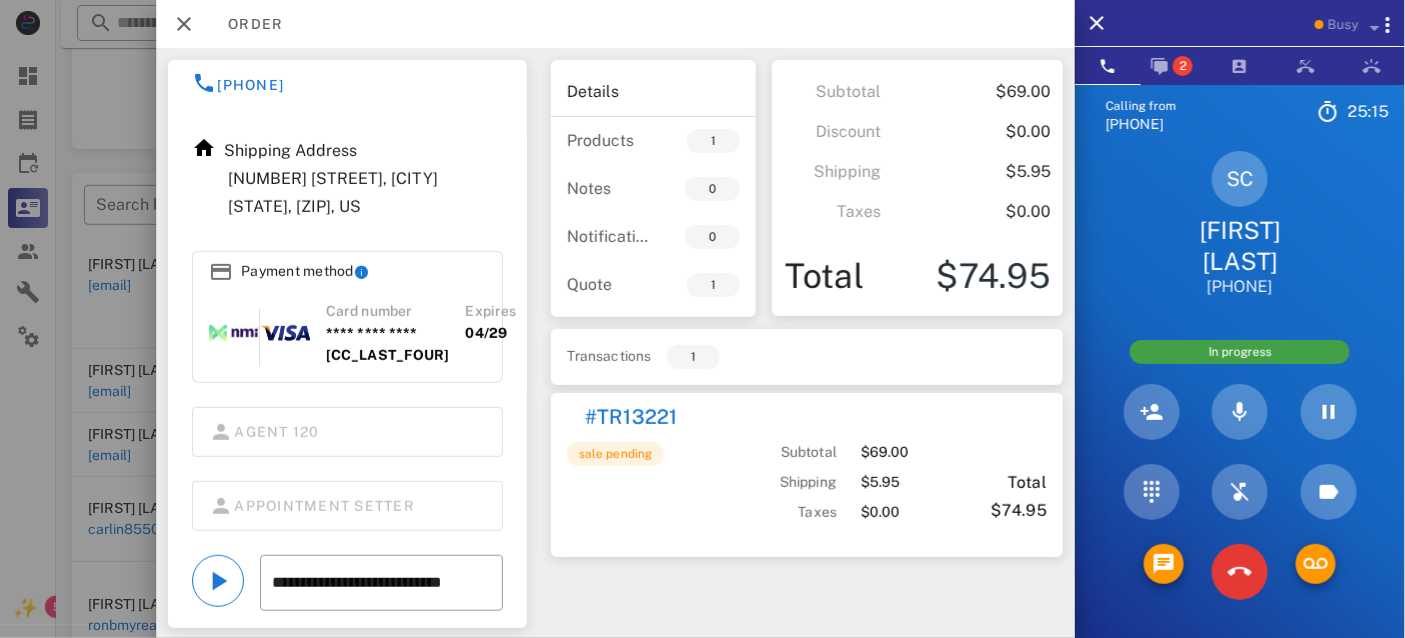scroll, scrollTop: 0, scrollLeft: 0, axis: both 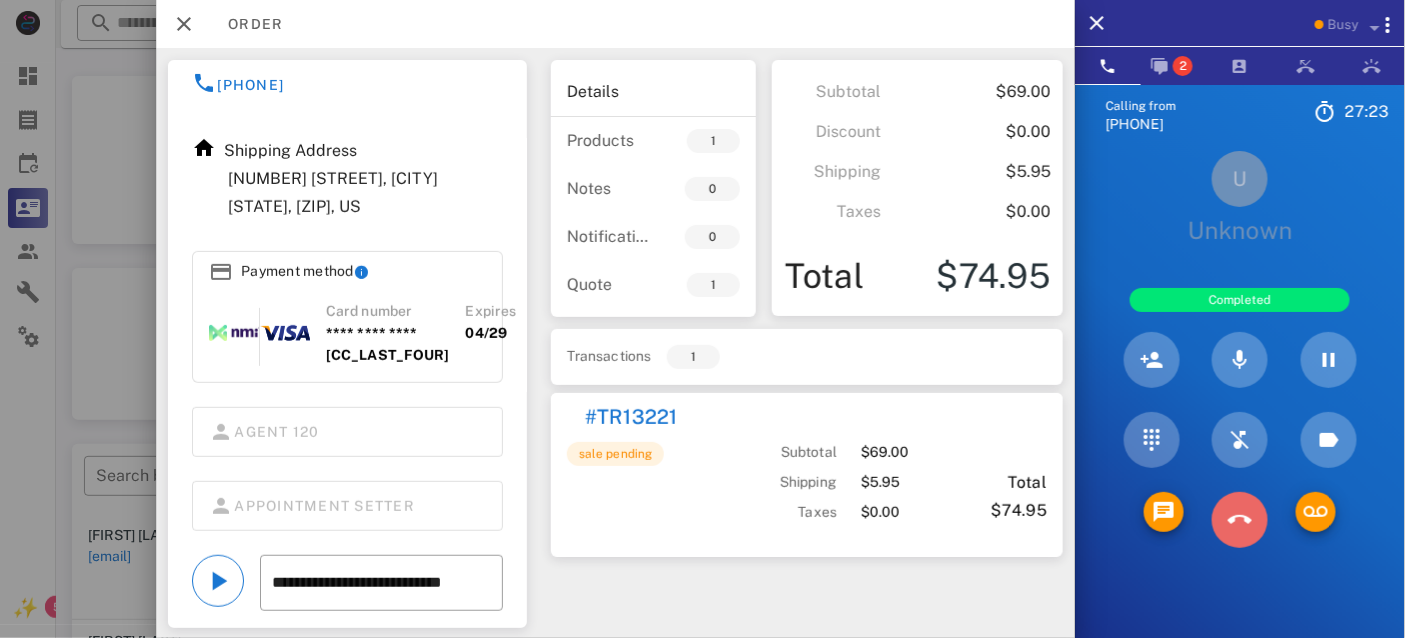 click at bounding box center [1240, 520] 